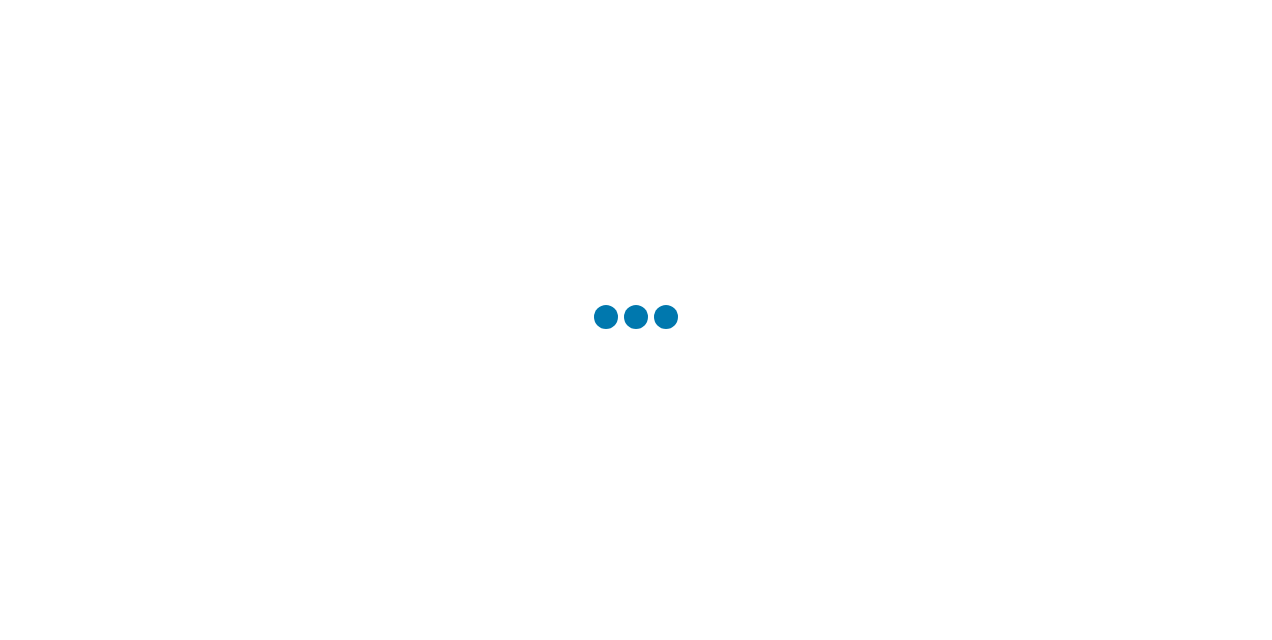 scroll, scrollTop: 0, scrollLeft: 0, axis: both 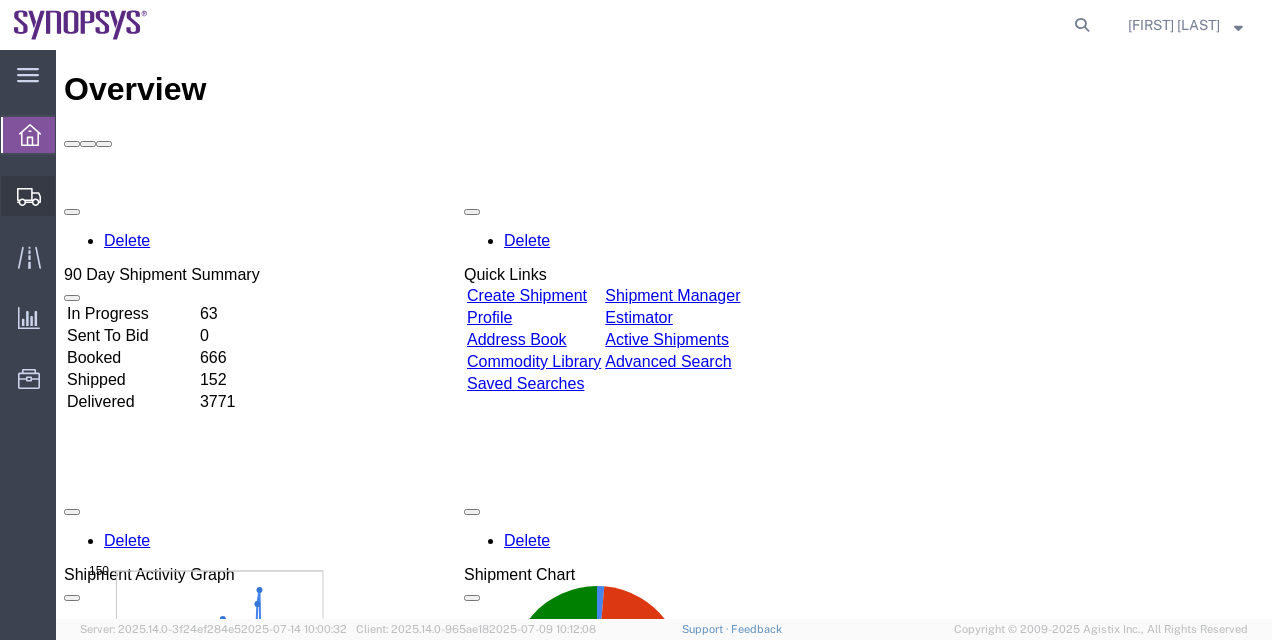 click on "Shipment Manager" 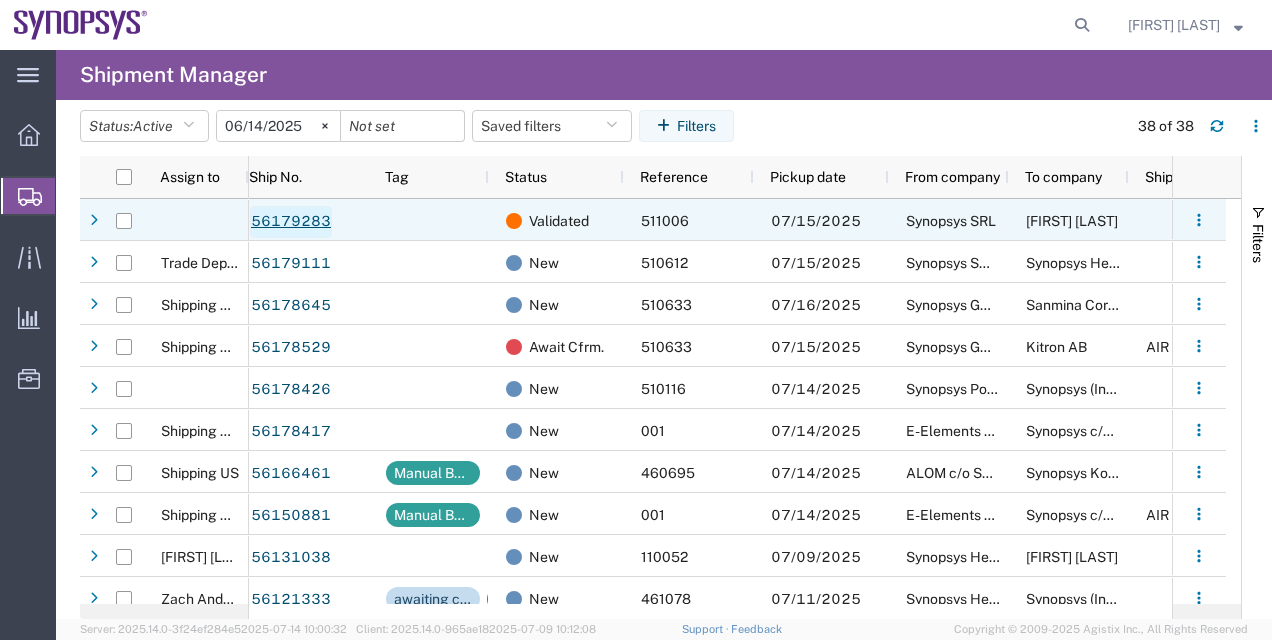 click on "56179283" 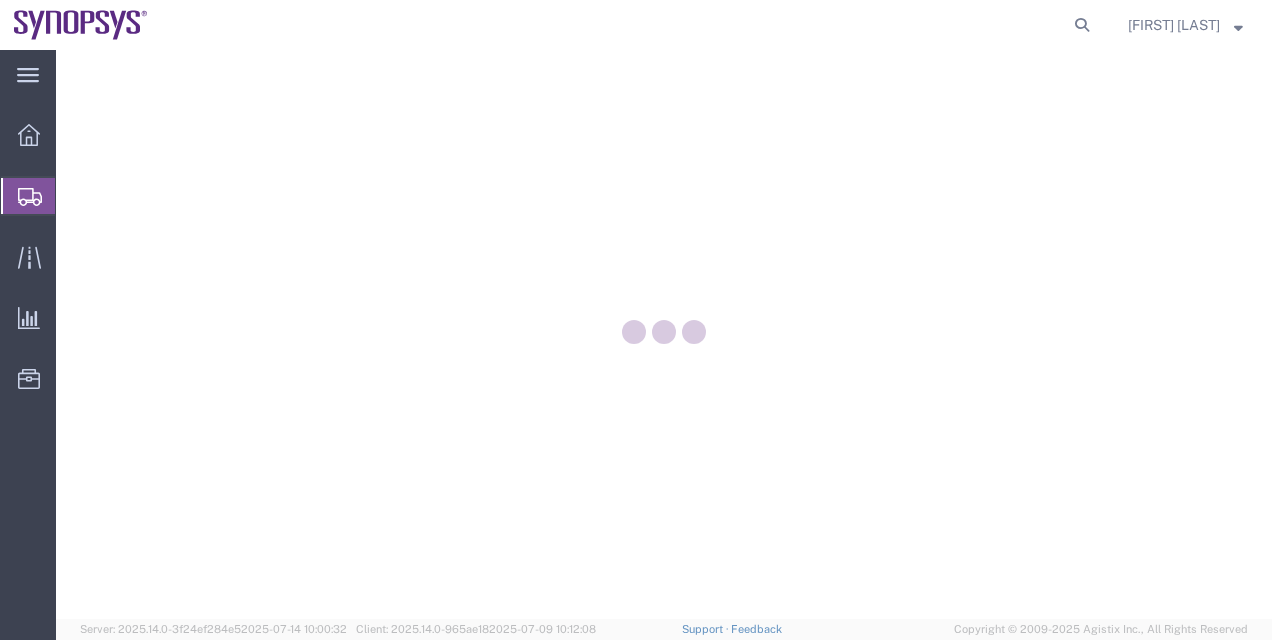 scroll, scrollTop: 0, scrollLeft: 0, axis: both 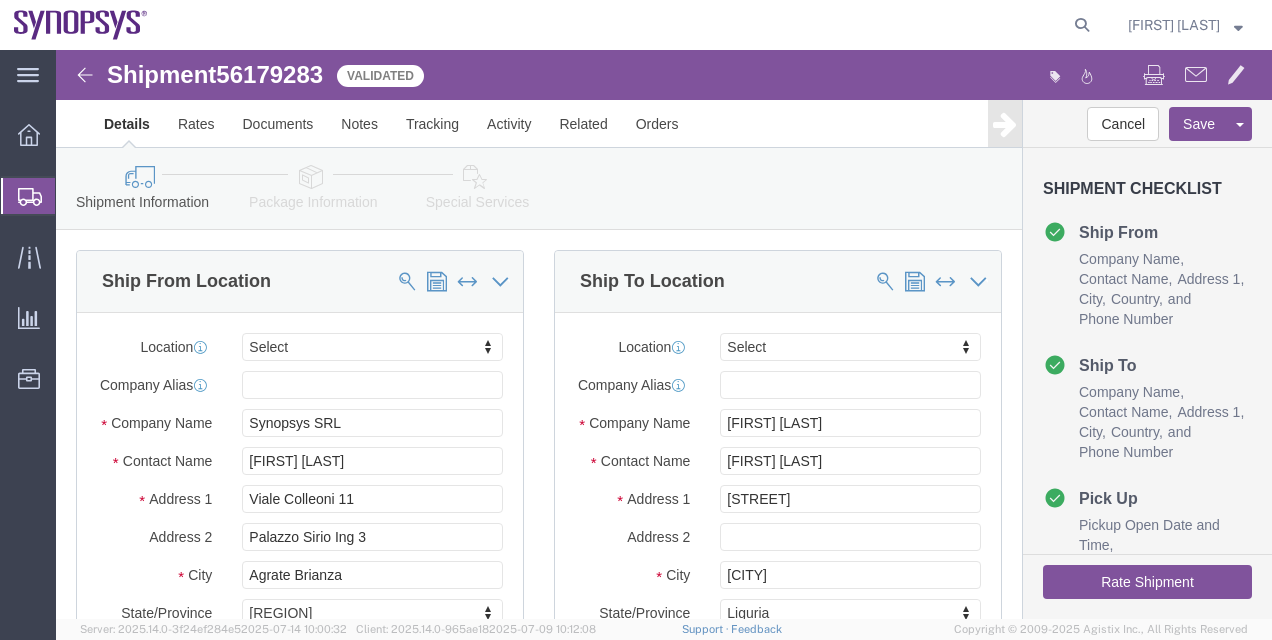 select 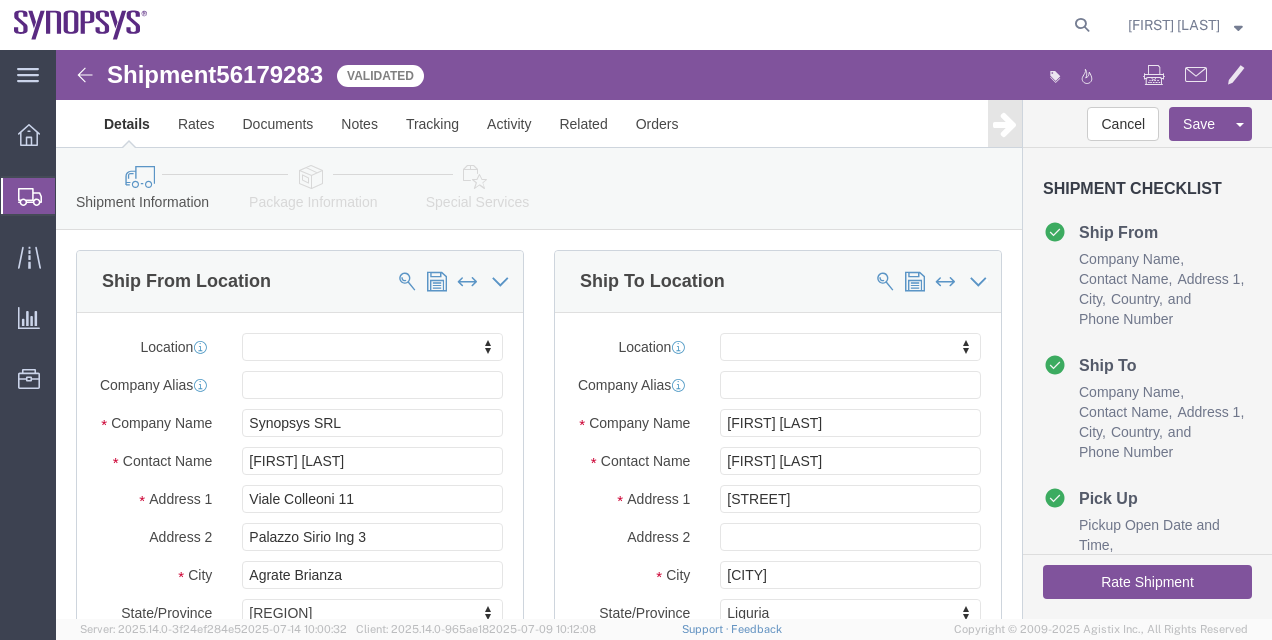 click on "Ship From Location Location My Profile Location Aachen DE04 Agrate Brianza IT01 Aschheim DE02 Atlanta US60 Austin US26 Bangalore RMZ IN01 Bangalore RMZ IN02 Bangalore RMZ IN08 Bangalore RMZ IN25 Bangalore RMZ IN33 Bangalore RMZ IN37 Bangalore RMZ IN47 Bangalore SIG IN32 Bangalore SIG IN7D Beijing CN30 Belfast GB78 Bellevue US28 Berlin DE16 Berlin DE20 Berlin DE21 Berlin DE22 Bhubaneswar IN68 Bloomington US6J Boulder US1F Boulder US1P Boxborough US8W Bristol GB35 Bucharest RO03 Burlington US1A Burnaby CA Burnaby CA18 Calgary CA11 Cluj-Napoca RO02 Colombo LK01 Colombo LK02 Colorado Springs US1H Copenhagen DK01 Da Nang VN03 Da Nang VN06 Dublin IE02 EG01 Edinburgh GB32 Eindhoven NL20 Enschede NL03 Erfurt DE06 Espoo FI01 Exeter GB29 GB34 Bristol Gdansk PL01 Gilbert US1J Glasgow GB28 Gyumri AM10 Haifa IL61 Hanoi VN09 Hatfield GB21 Headquarters USSV Herndon US6L Hillsboro US03 Ho Chi Minh City VN04 Ho Chi Minh City VN07 Ho Chi Minh City VN08 Hong Kong HK02 Hsinchu TW04" 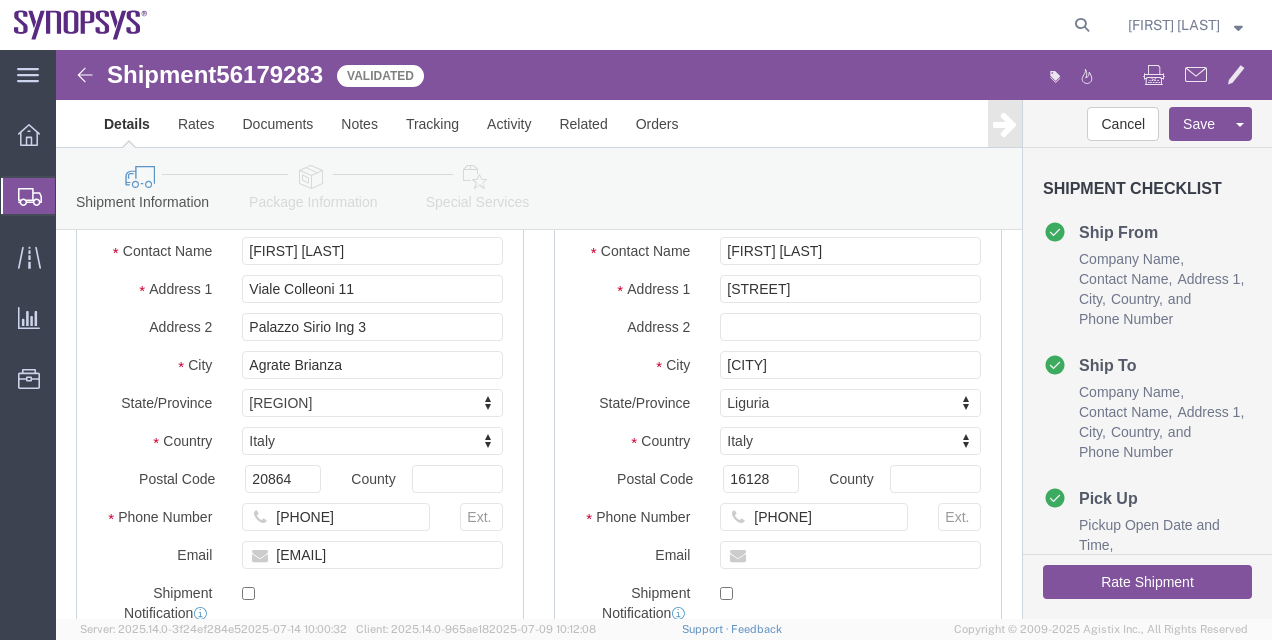 scroll, scrollTop: 240, scrollLeft: 0, axis: vertical 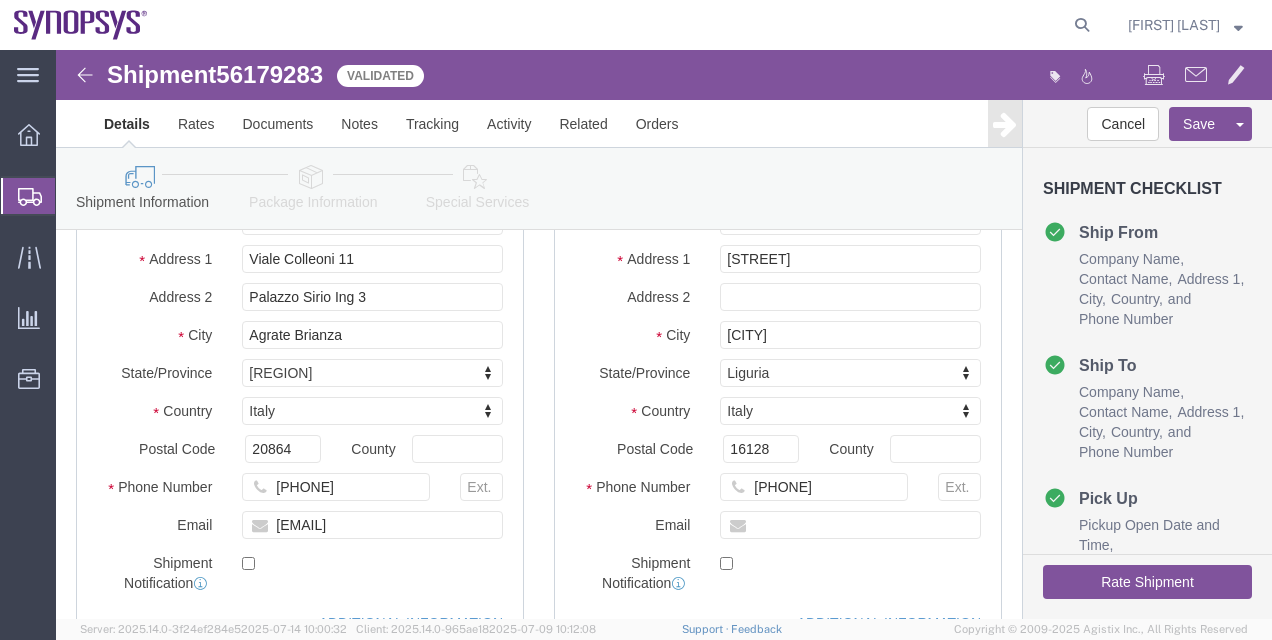 click on "Ship To Location Location My Profile Location Aachen DE04 Agrate Brianza IT01 Aschheim DE02 Atlanta US60 Austin US26 Bangalore RMZ IN01 Bangalore RMZ IN02 Bangalore RMZ IN08 Bangalore RMZ IN25 Bangalore RMZ IN33 Bangalore RMZ IN37 Bangalore RMZ IN47 Bangalore SIG IN32 Bangalore SIG IN7D Beijing CN30 Belfast GB78 Bellevue US28 Berlin DE16 Berlin DE20 Berlin DE21 Berlin DE22 Bhubaneswar IN68 Bloomington US6J Boulder US1F Boulder US1P Boxborough US8W Bristol GB35 Bucharest RO03 Burlington US1A Burnaby CA Burnaby CA18 Calgary CA11 Cluj-Napoca RO02 Colombo LK01 Colombo LK02 Colorado Springs US1H Copenhagen DK01 Da Nang VN03 Da Nang VN06 Dublin IE02 EG01 Edinburgh GB32 Eindhoven NL20 Enschede NL03 Erfurt DE06 Espoo FI01 Exeter GB29 GB34 Bristol Gdansk PL01 Gilbert US1J Glasgow GB28 Gyumri AM10 Haifa IL61 Hanoi VN09 Hatfield GB21 Headquarters USSV Herndon US6L Hillsboro US03 Ho Chi Minh City VN04 Ho Chi Minh City VN07 Ho Chi Minh City VN08 Hong Kong HK02 Hsinchu TW04 [CITY]" 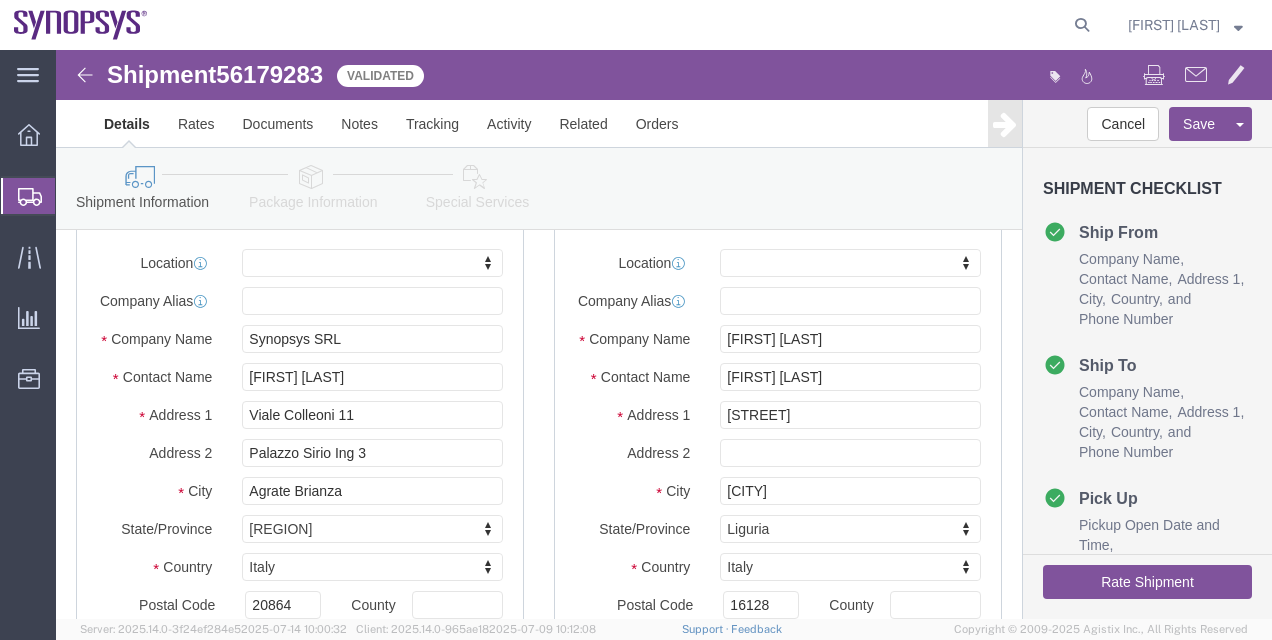 scroll, scrollTop: 40, scrollLeft: 0, axis: vertical 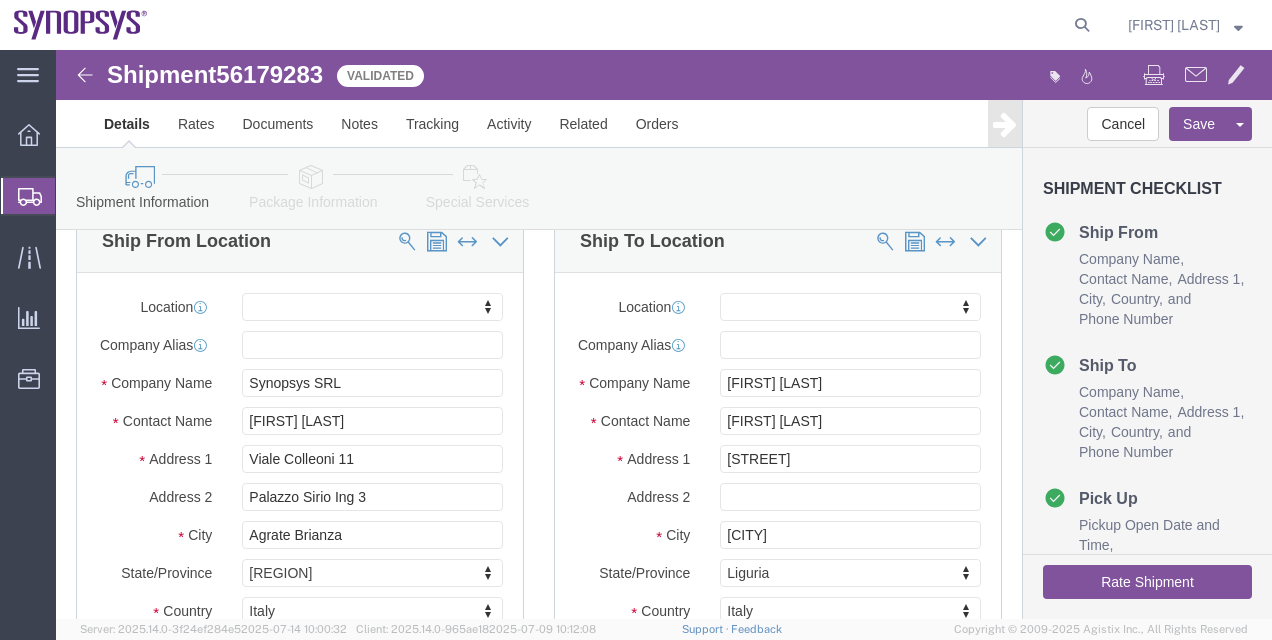 click on "Ship From Location Location My Profile Location Aachen DE04 Agrate Brianza IT01 Aschheim DE02 Atlanta US60 Austin US26 Bangalore RMZ IN01 Bangalore RMZ IN02 Bangalore RMZ IN08 Bangalore RMZ IN25 Bangalore RMZ IN33 Bangalore RMZ IN37 Bangalore RMZ IN47 Bangalore SIG IN32 Bangalore SIG IN7D Beijing CN30 Belfast GB78 Bellevue US28 Berlin DE16 Berlin DE20 Berlin DE21 Berlin DE22 Bhubaneswar IN68 Bloomington US6J Boulder US1F Boulder US1P Boxborough US8W Bristol GB35 Bucharest RO03 Burlington US1A Burnaby CA Burnaby CA18 Calgary CA11 Cluj-Napoca RO02 Colombo LK01 Colombo LK02 Colorado Springs US1H Copenhagen DK01 Da Nang VN03 Da Nang VN06 Dublin IE02 EG01 Edinburgh GB32 Eindhoven NL20 Enschede NL03 Erfurt DE06 Espoo FI01 Exeter GB29 GB34 Bristol Gdansk PL01 Gilbert US1J Glasgow GB28 Gyumri AM10 Haifa IL61 Hanoi VN09 Hatfield GB21 Headquarters USSV Herndon US6L Hillsboro US03 Ho Chi Minh City VN04 Ho Chi Minh City VN07 Ho Chi Minh City VN08 Hong Kong HK02 Hsinchu TW04" 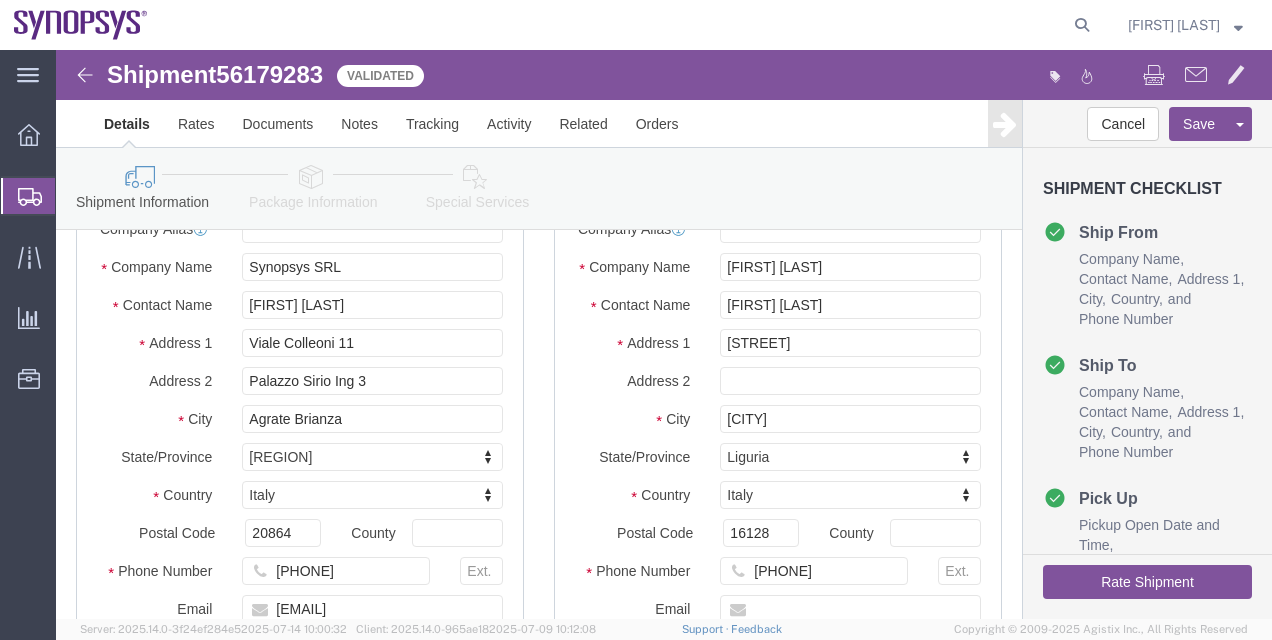 scroll, scrollTop: 160, scrollLeft: 0, axis: vertical 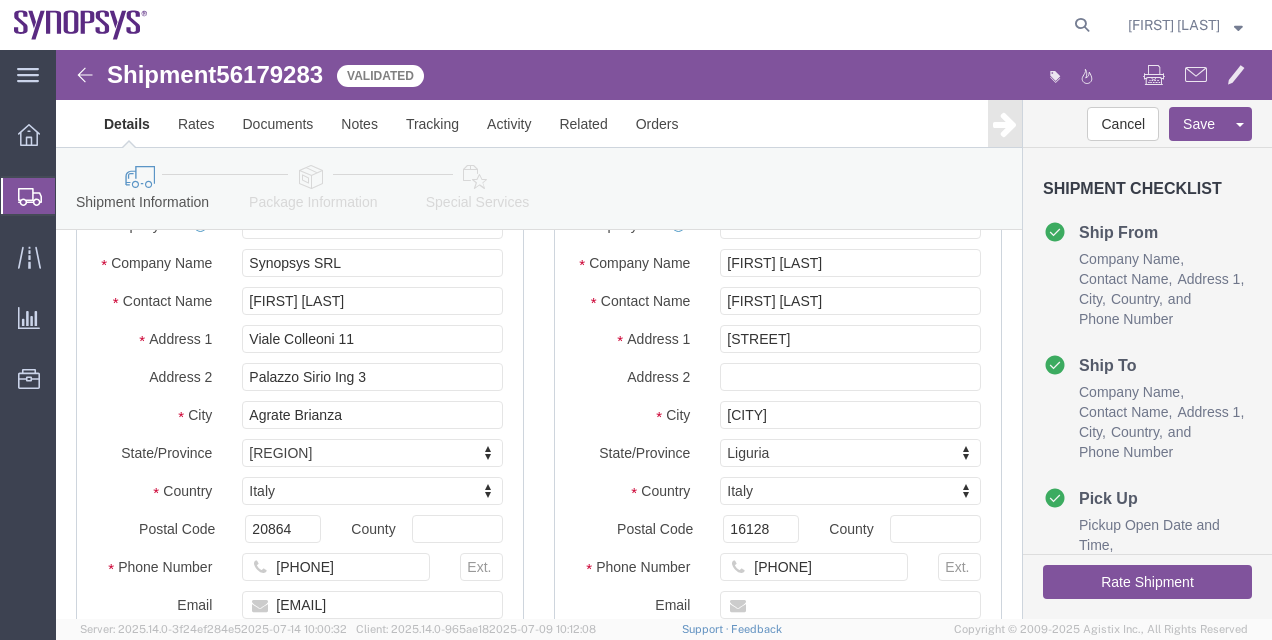 click on "Rate Shipment" 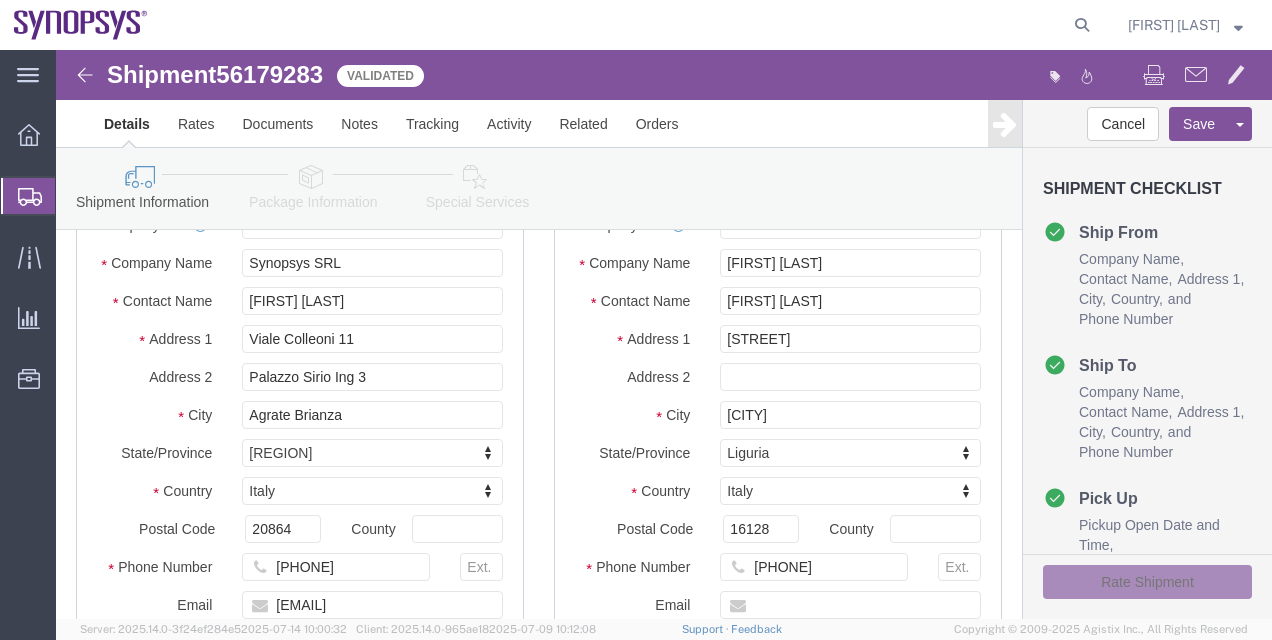 click 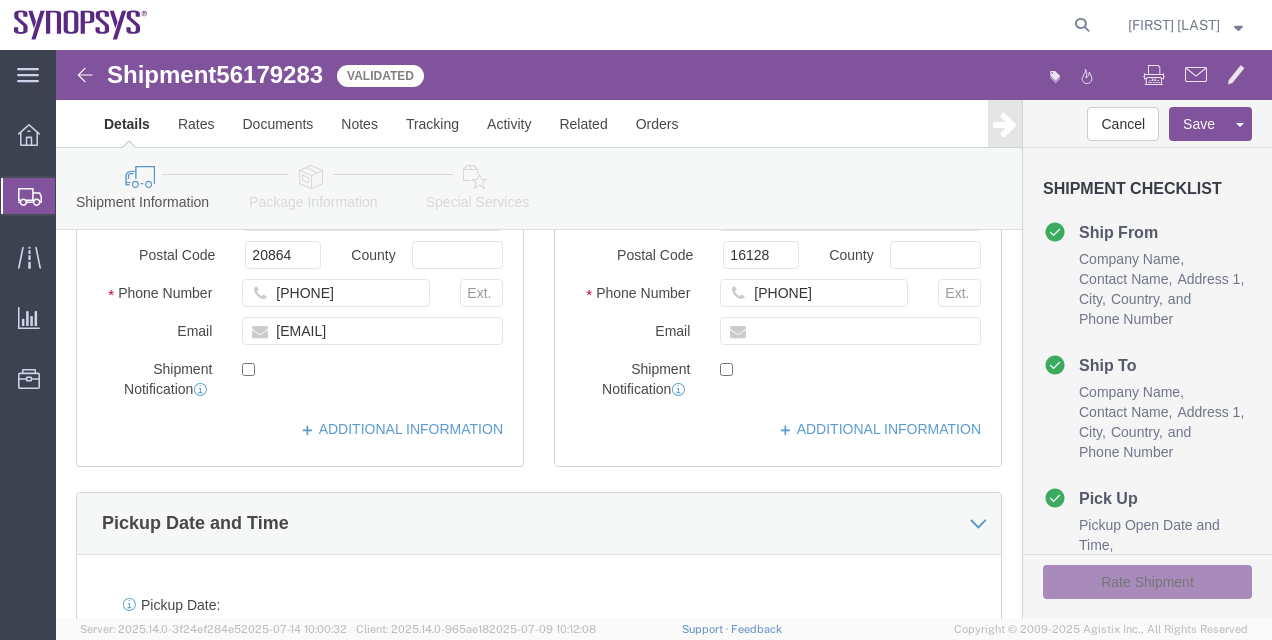 scroll, scrollTop: 480, scrollLeft: 0, axis: vertical 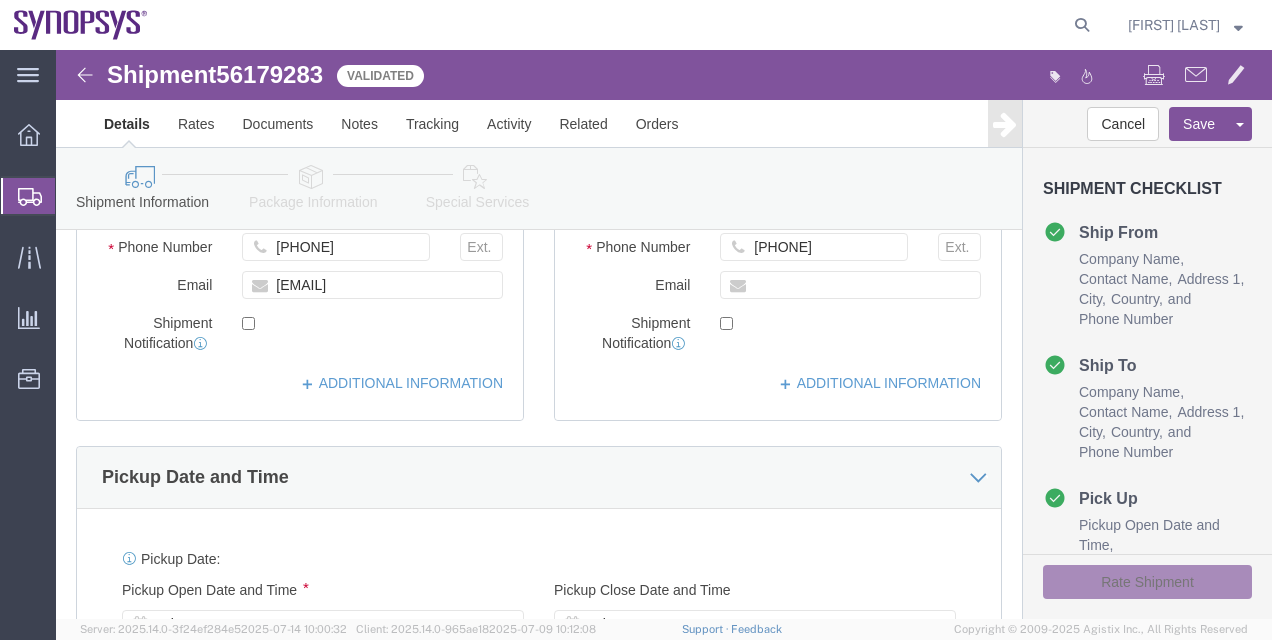 click on "Rate Shipment" 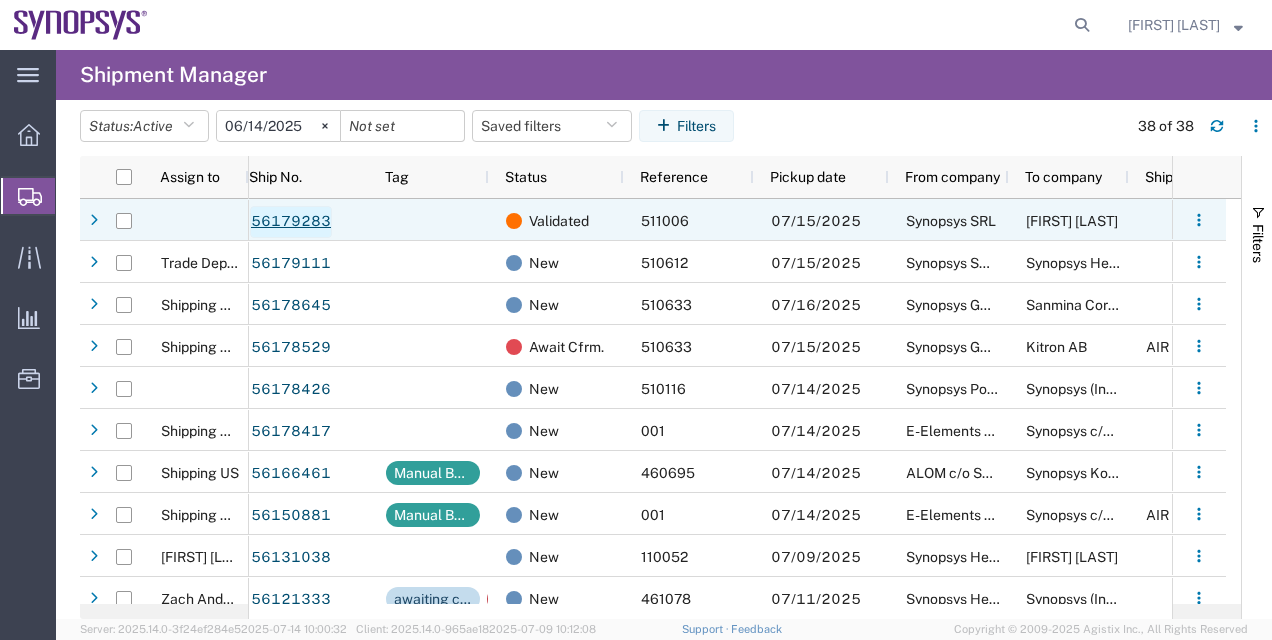 click on "56179283" 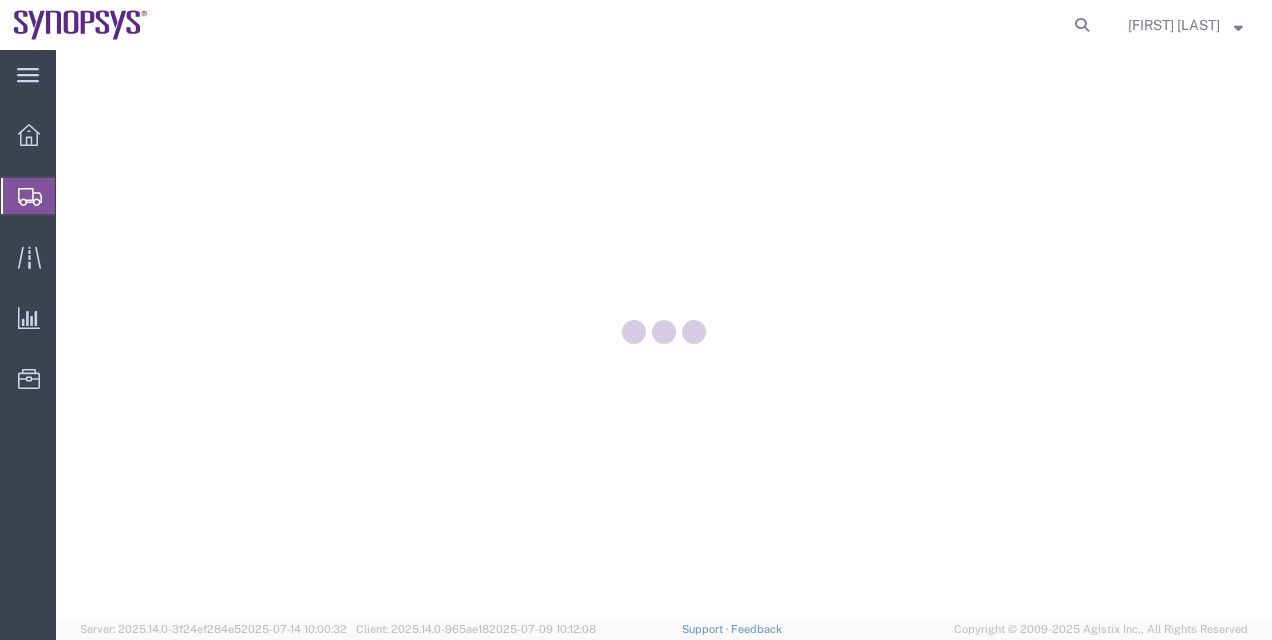 scroll, scrollTop: 0, scrollLeft: 0, axis: both 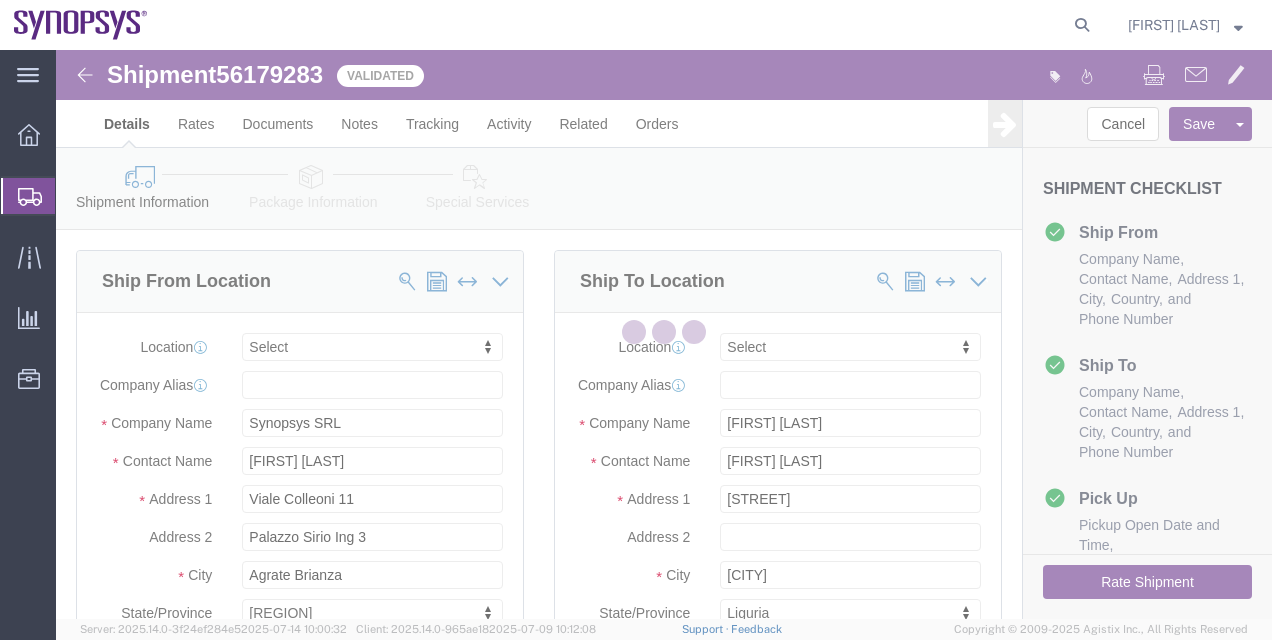 select 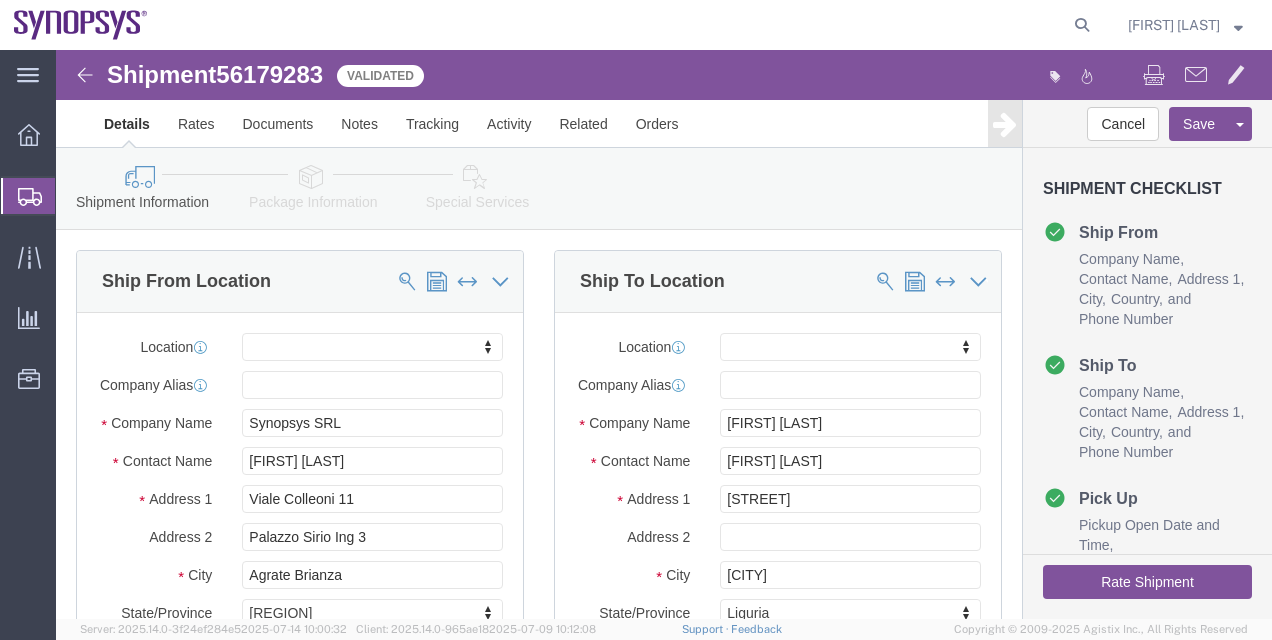 click on "Rate Shipment" 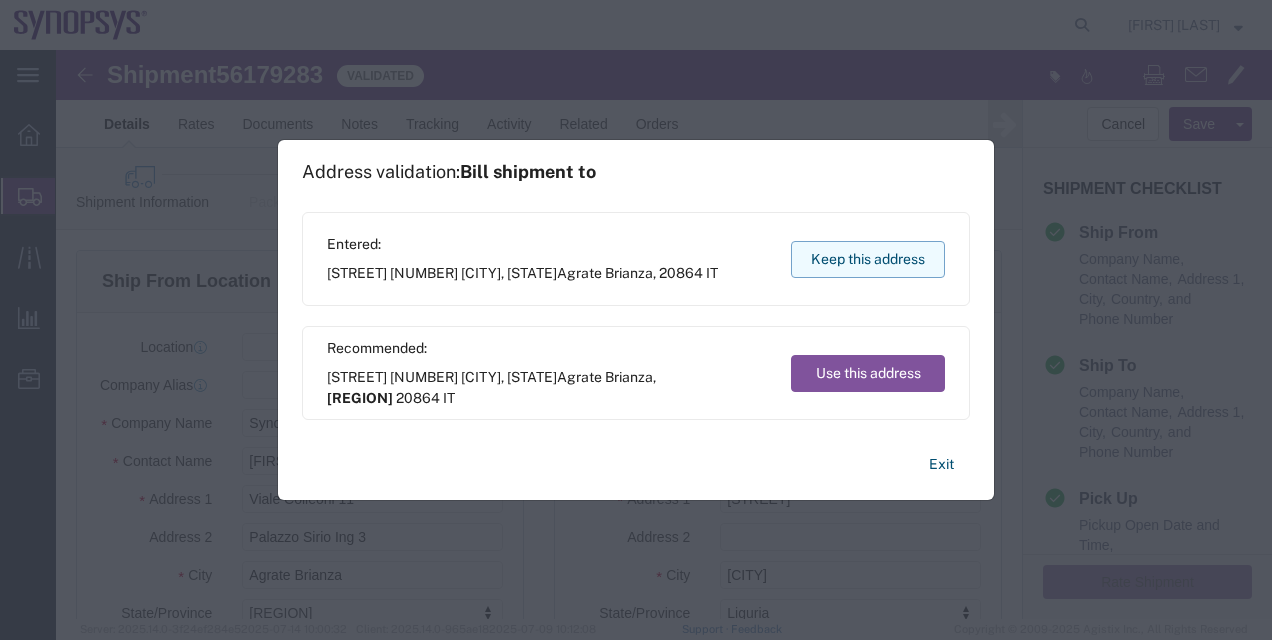 click on "Keep this address" 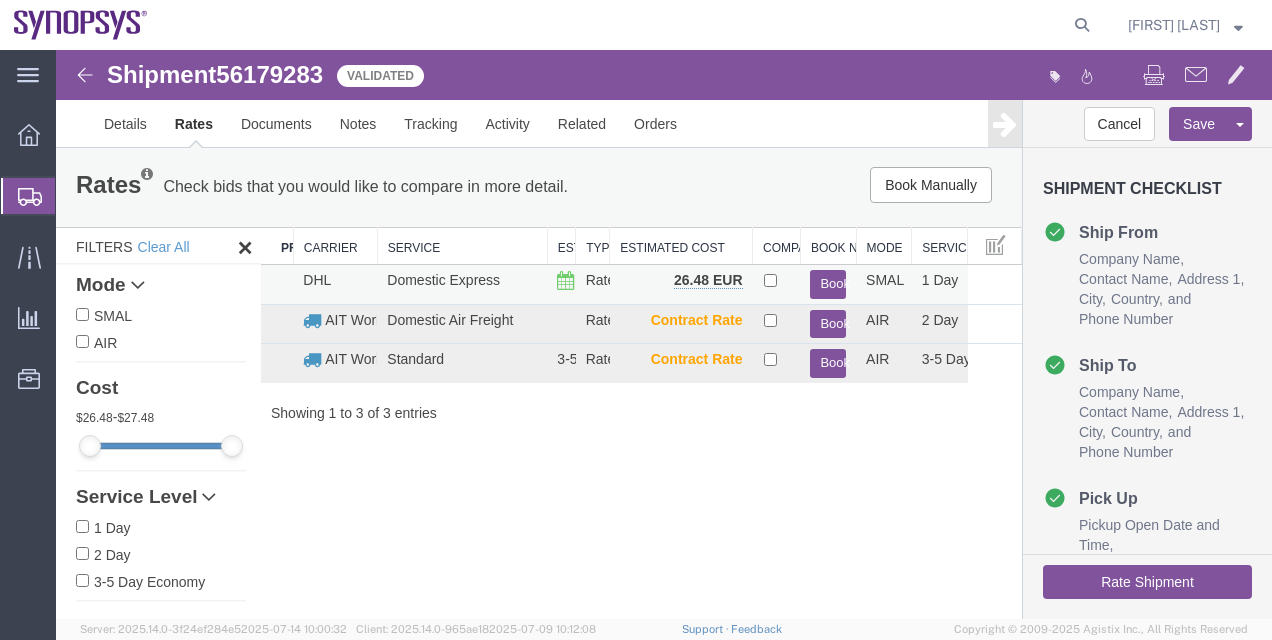 click on "Book" at bounding box center [828, 284] 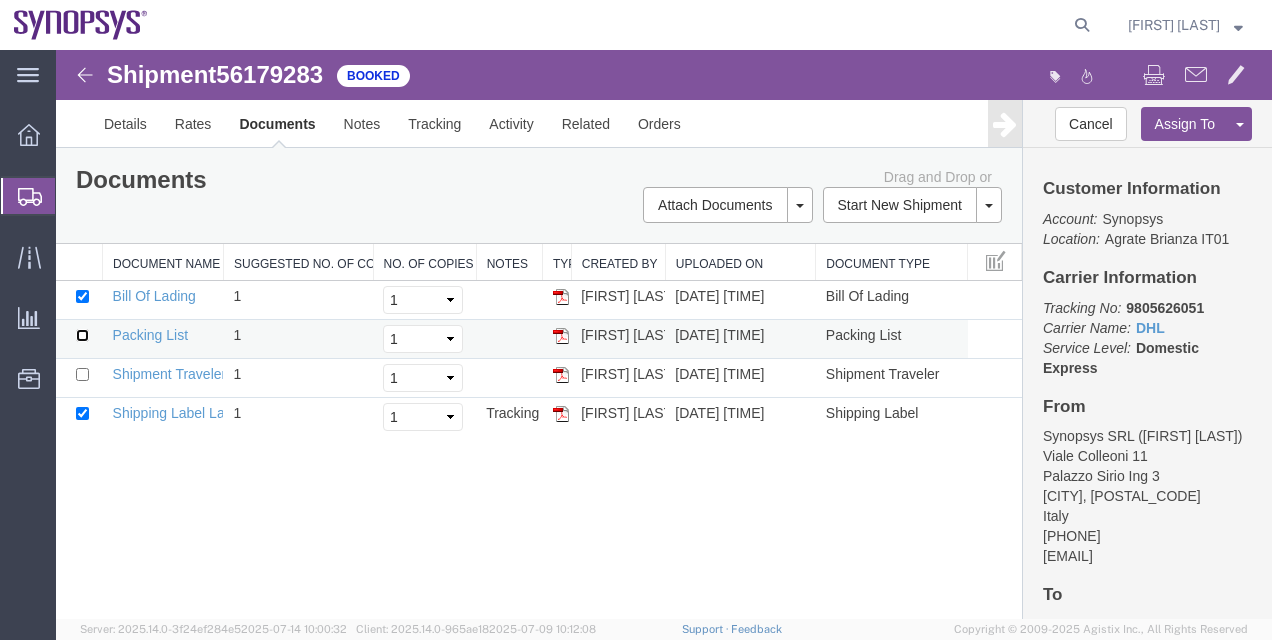 click at bounding box center [82, 335] 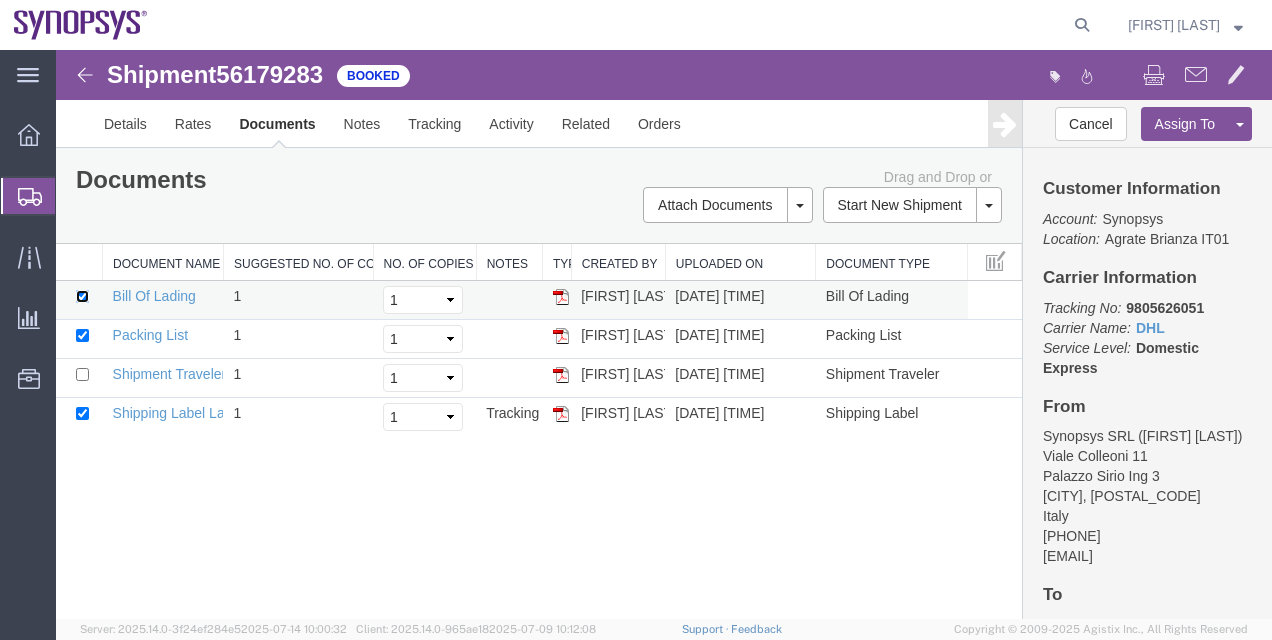 click at bounding box center [82, 296] 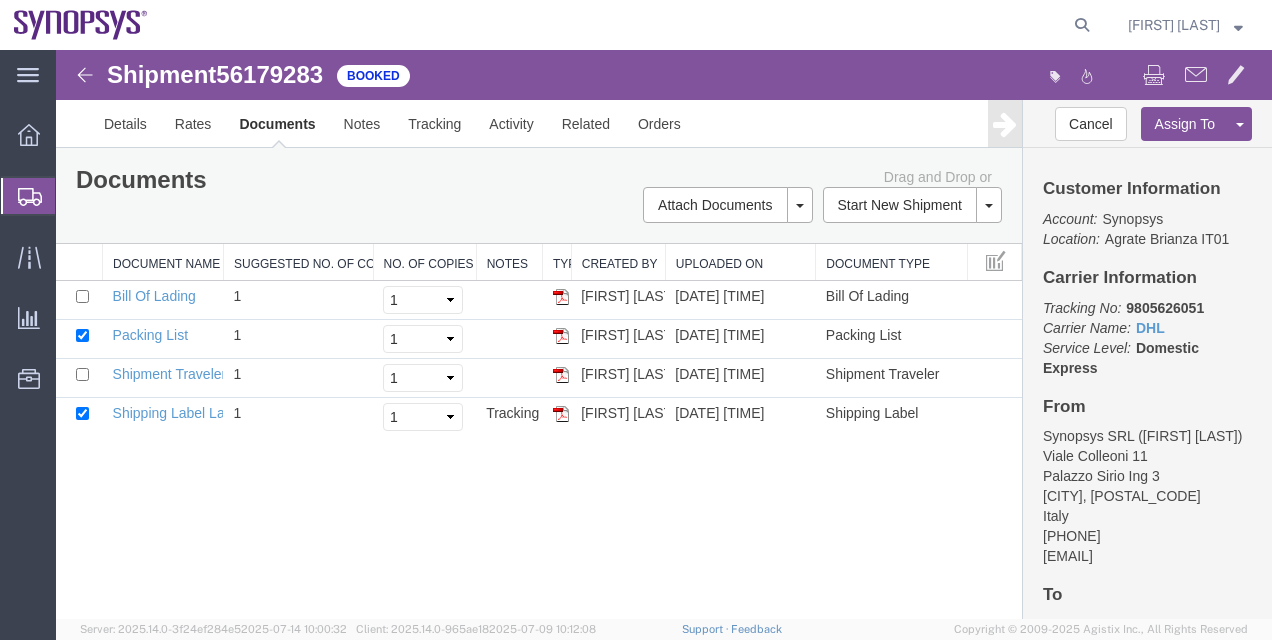 drag, startPoint x: 1199, startPoint y: 560, endPoint x: 1044, endPoint y: 554, distance: 155.11609 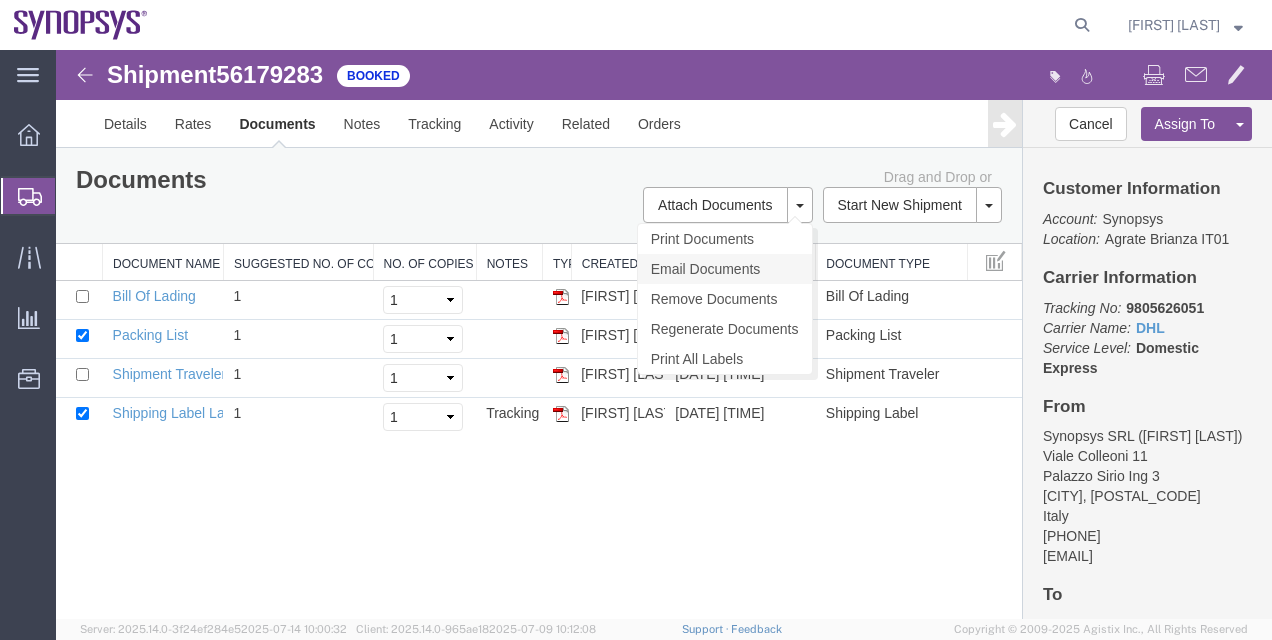 click on "Email Documents" at bounding box center [725, 269] 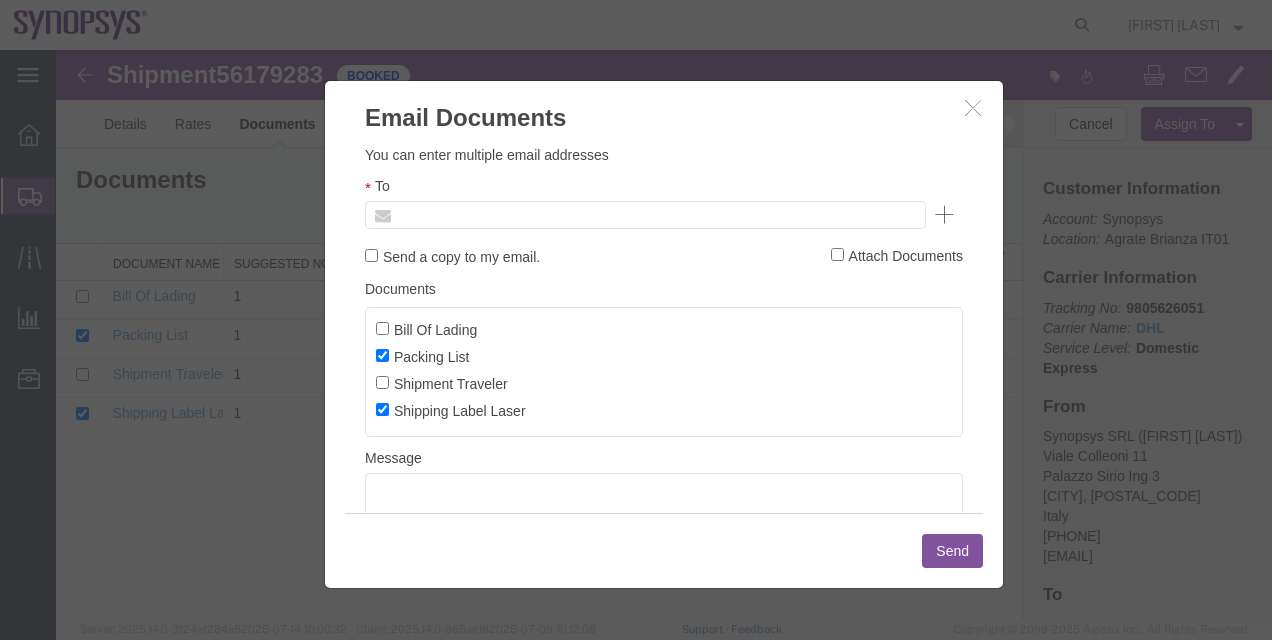 paste on "[EMAIL]" 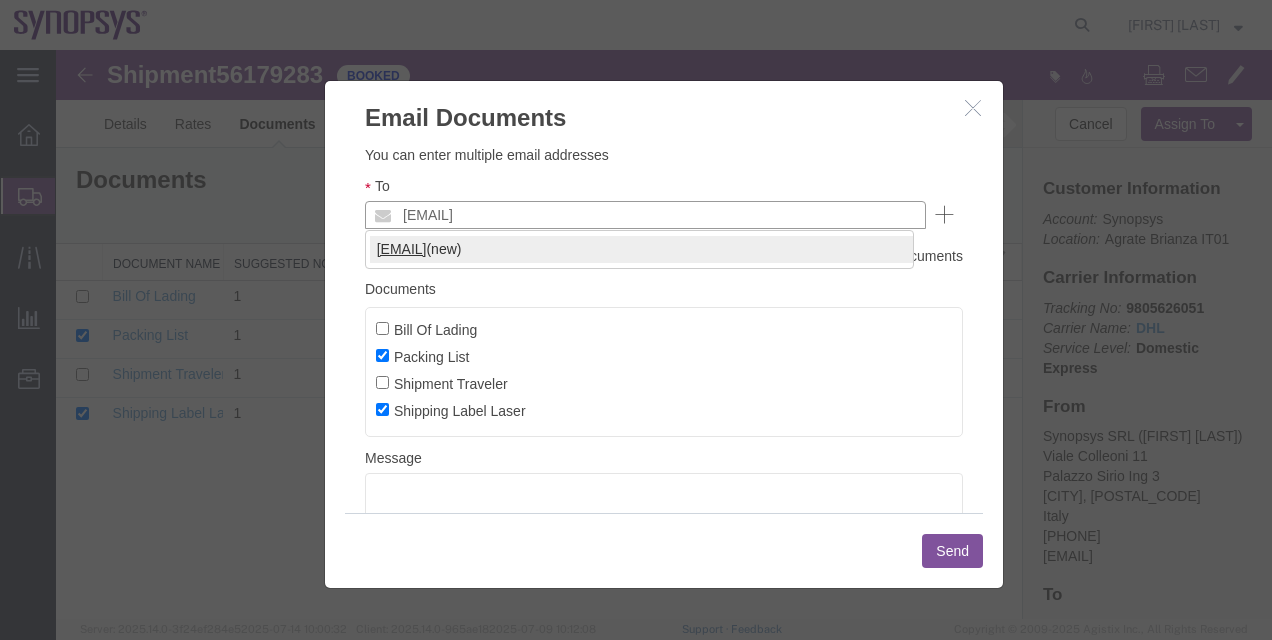 type on "[EMAIL]" 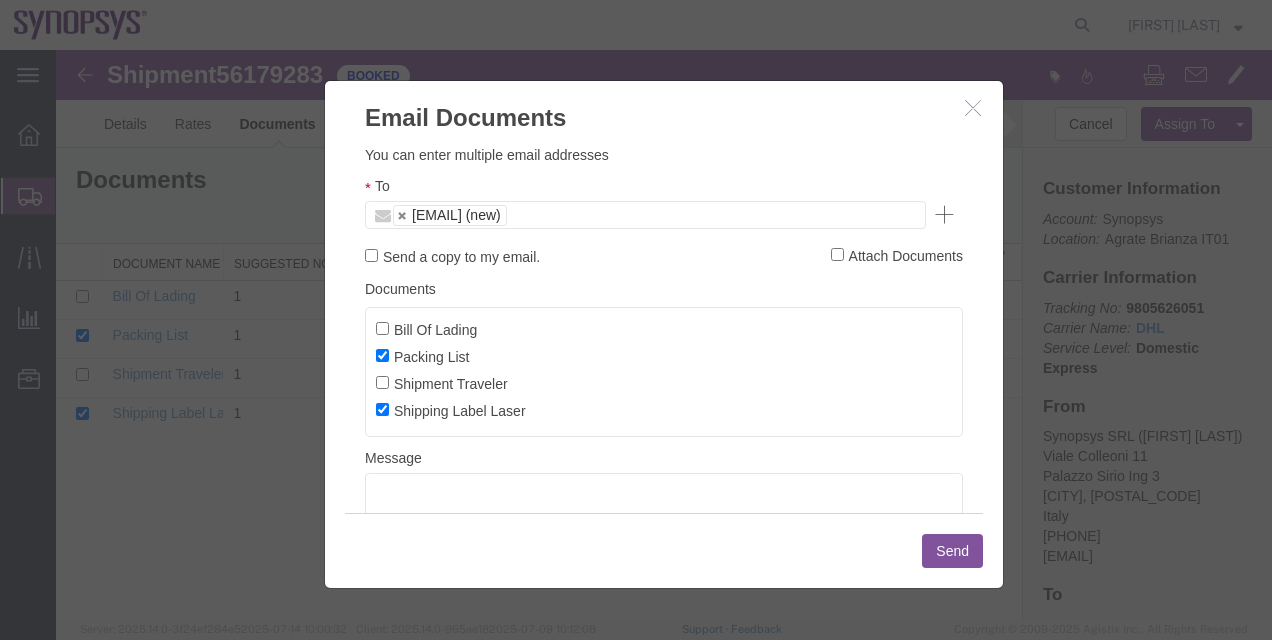 click on "Send a copy to my email." at bounding box center [452, 256] 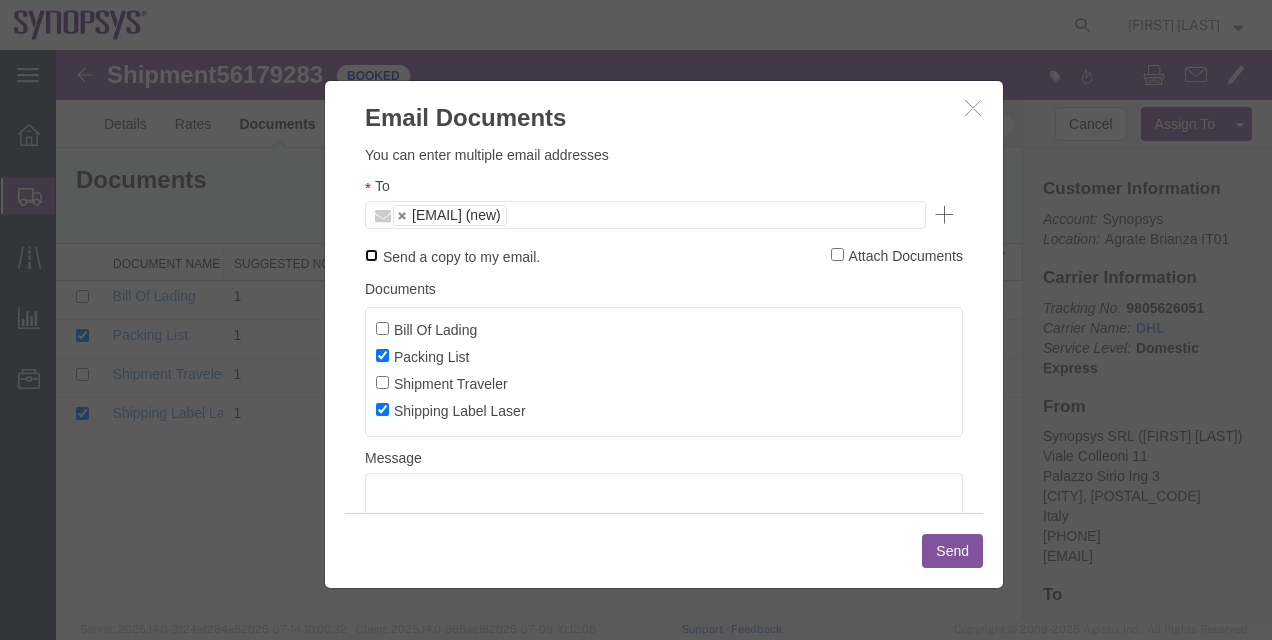 click on "Send a copy to my email." at bounding box center [371, 255] 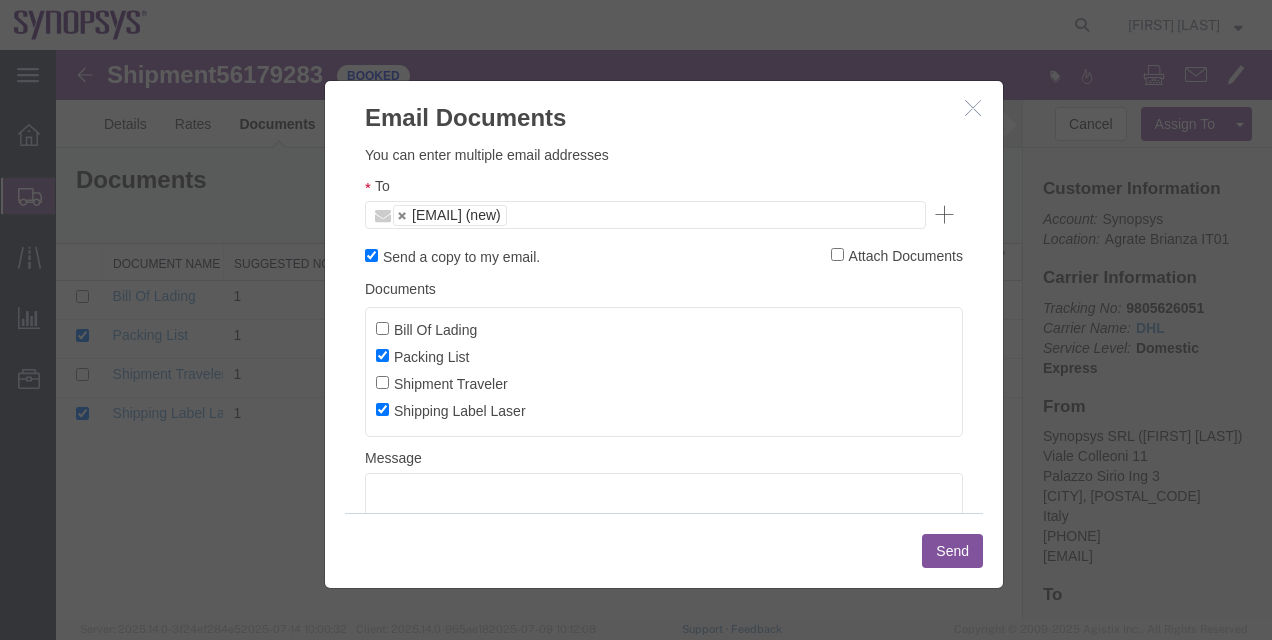 click on "Send" at bounding box center (952, 551) 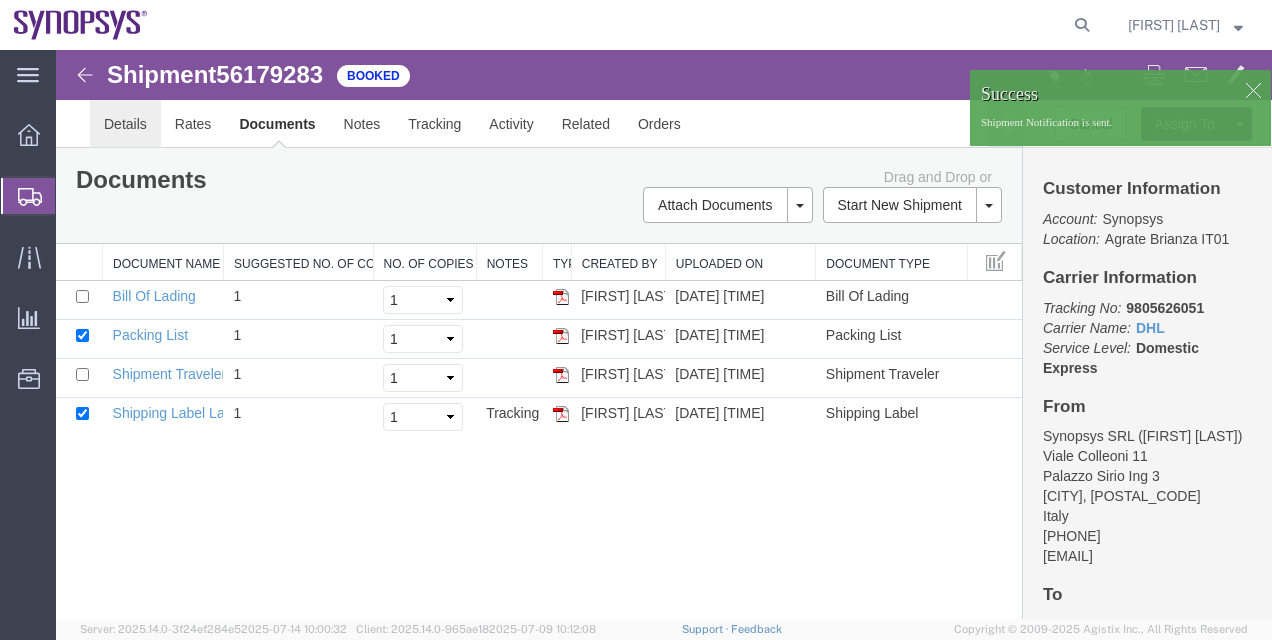 click on "Details" at bounding box center [125, 124] 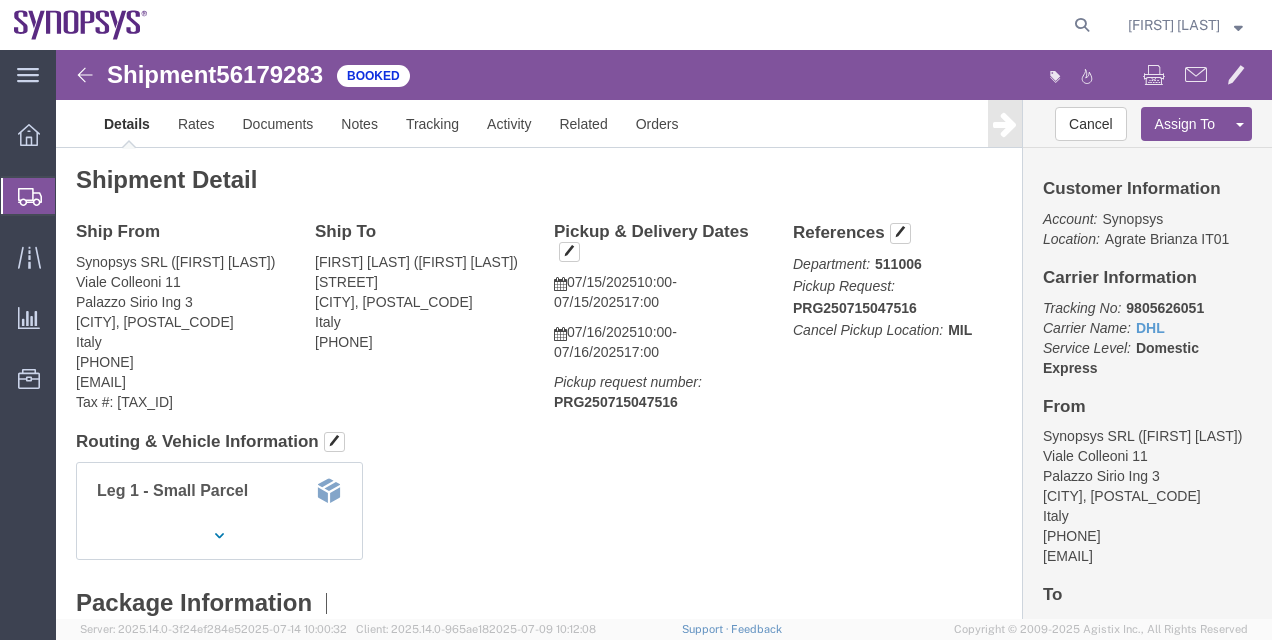 click on "Shipment Manager" 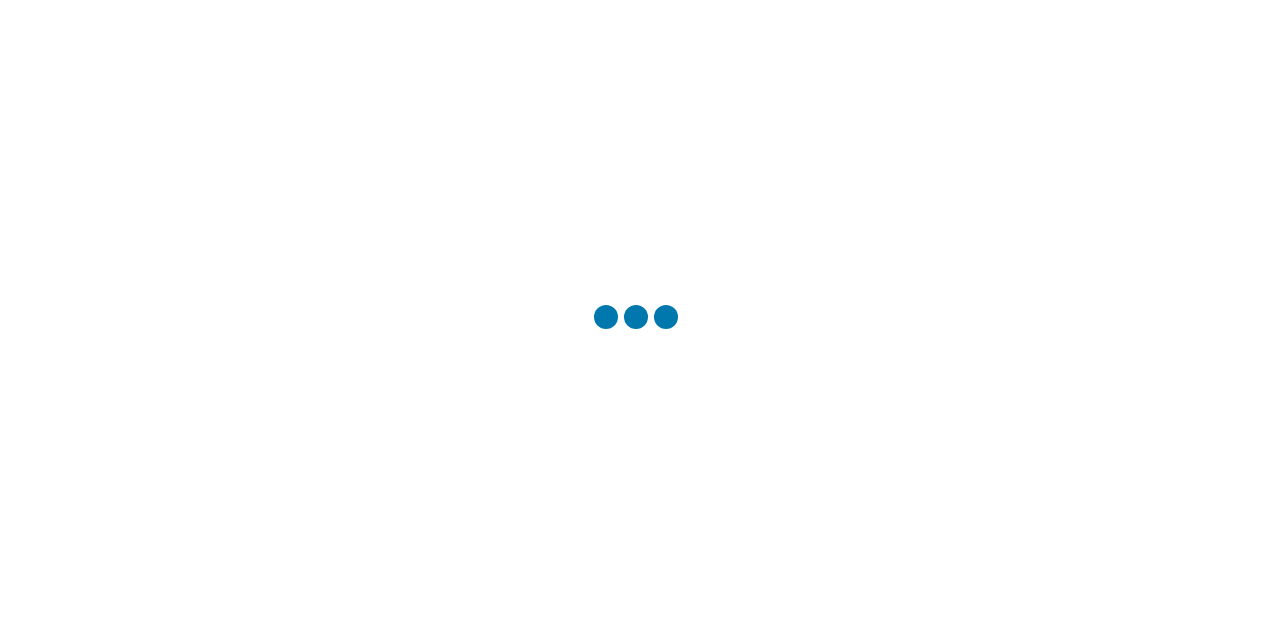 scroll, scrollTop: 0, scrollLeft: 0, axis: both 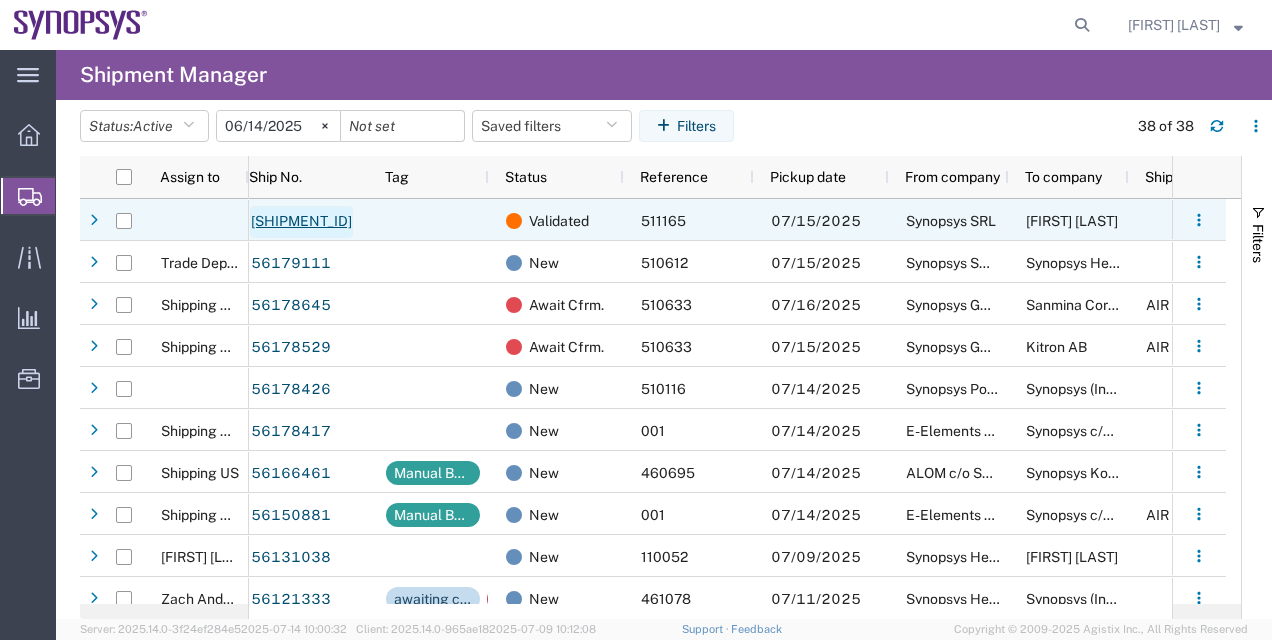 click on "[SHIPMENT_ID]" 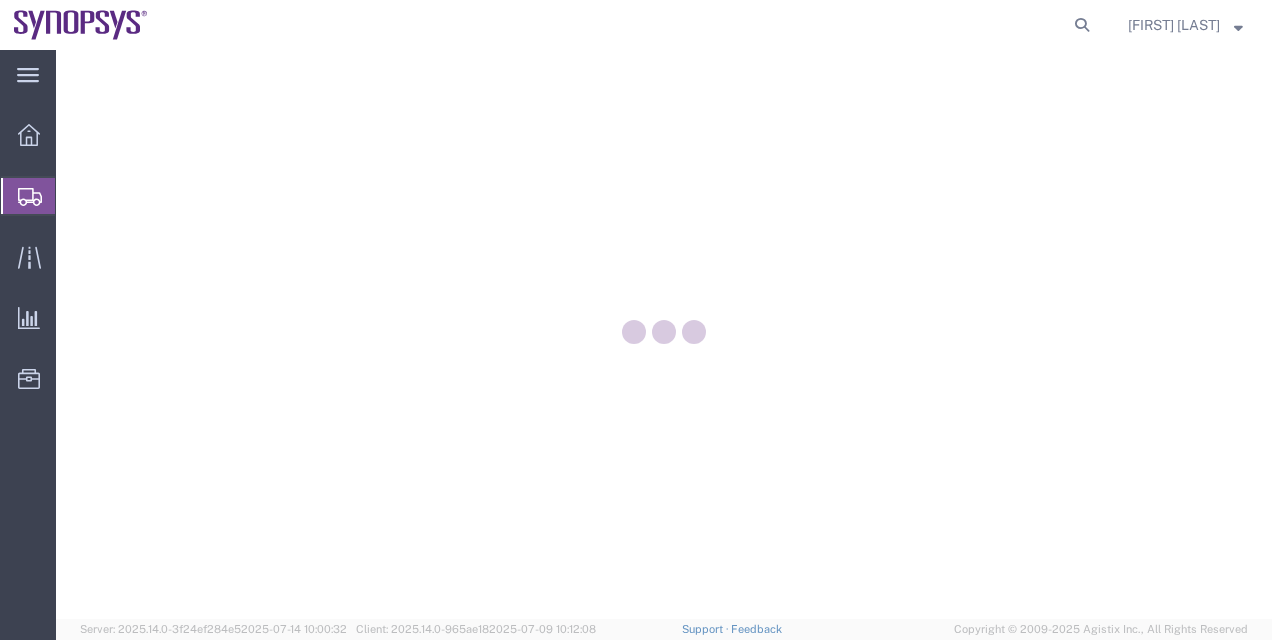 scroll, scrollTop: 0, scrollLeft: 0, axis: both 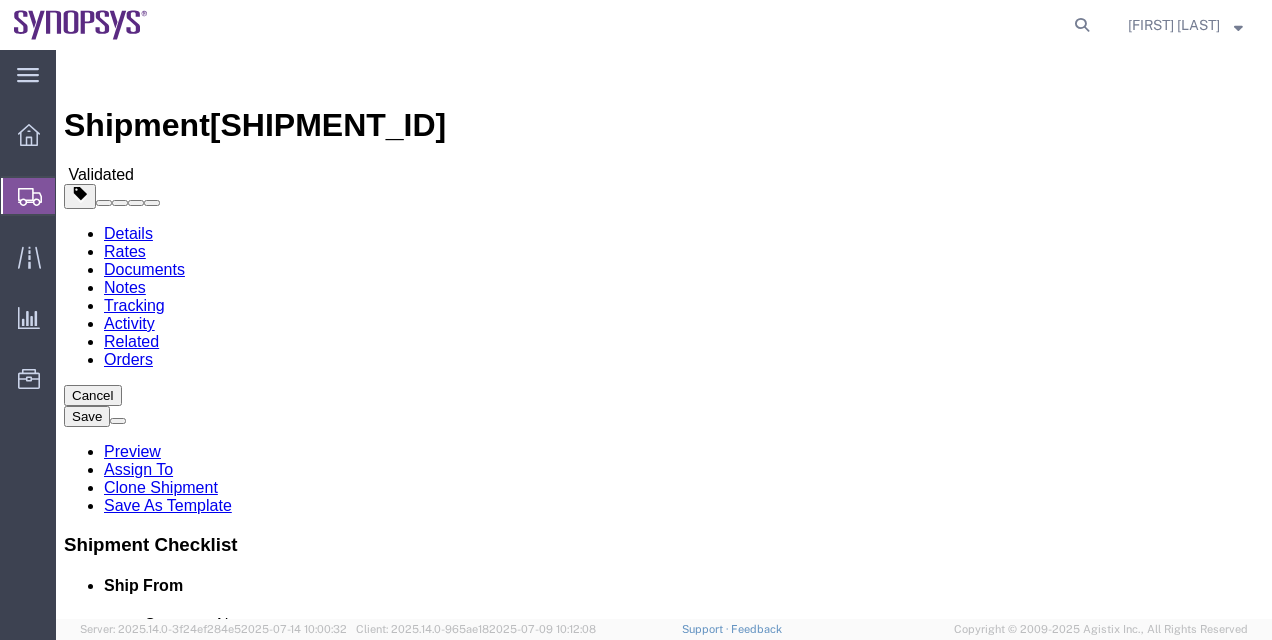 select 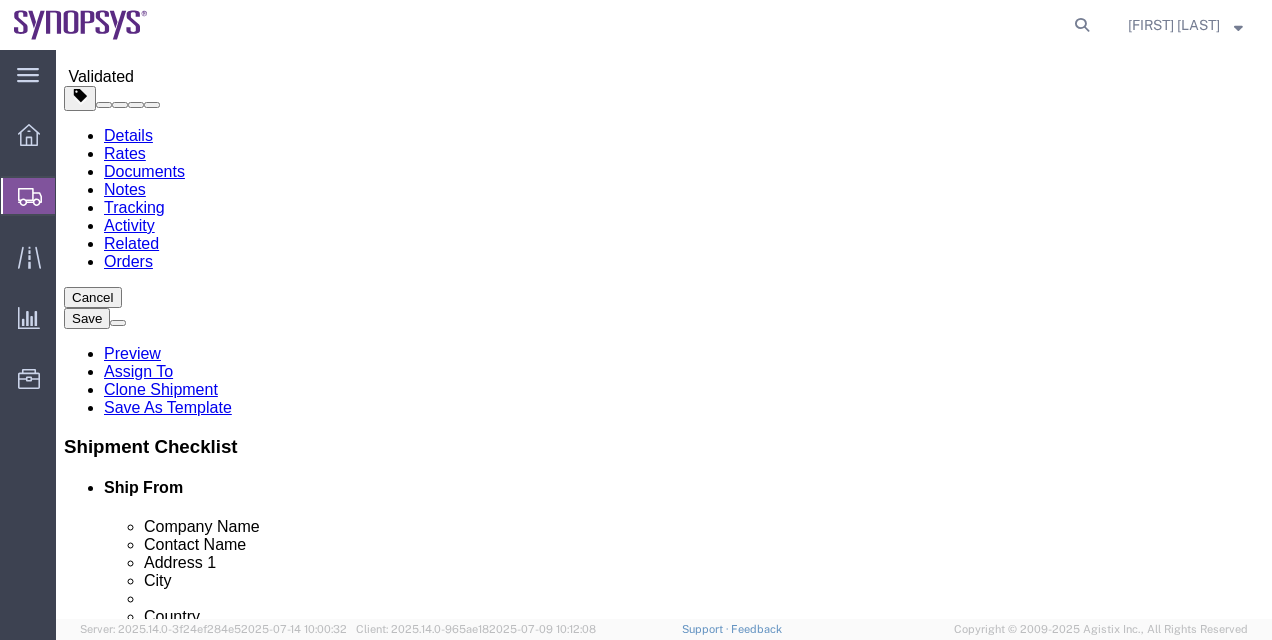 scroll, scrollTop: 280, scrollLeft: 0, axis: vertical 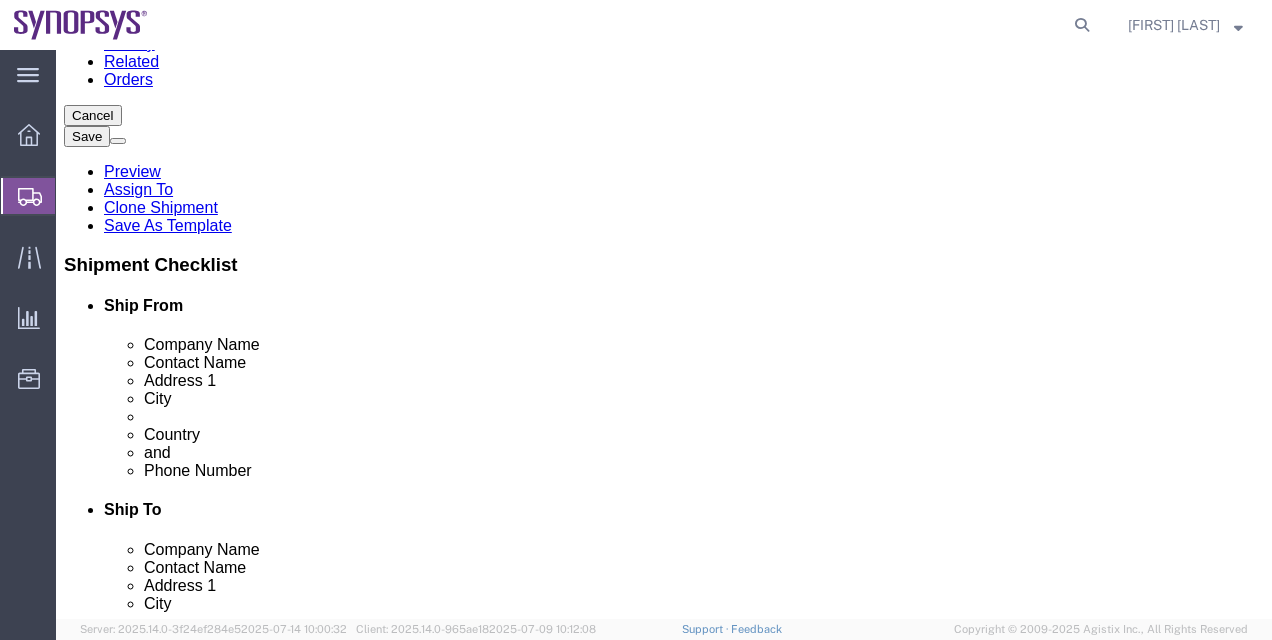 click on "Rate Shipment" 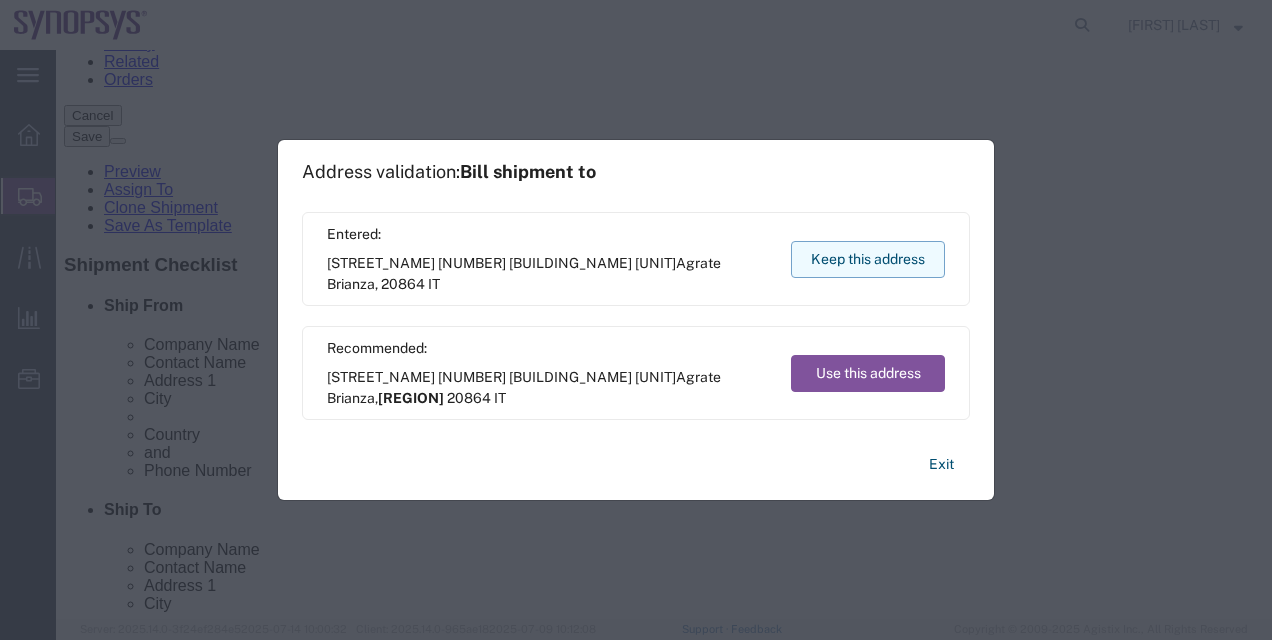 click on "Keep this address" 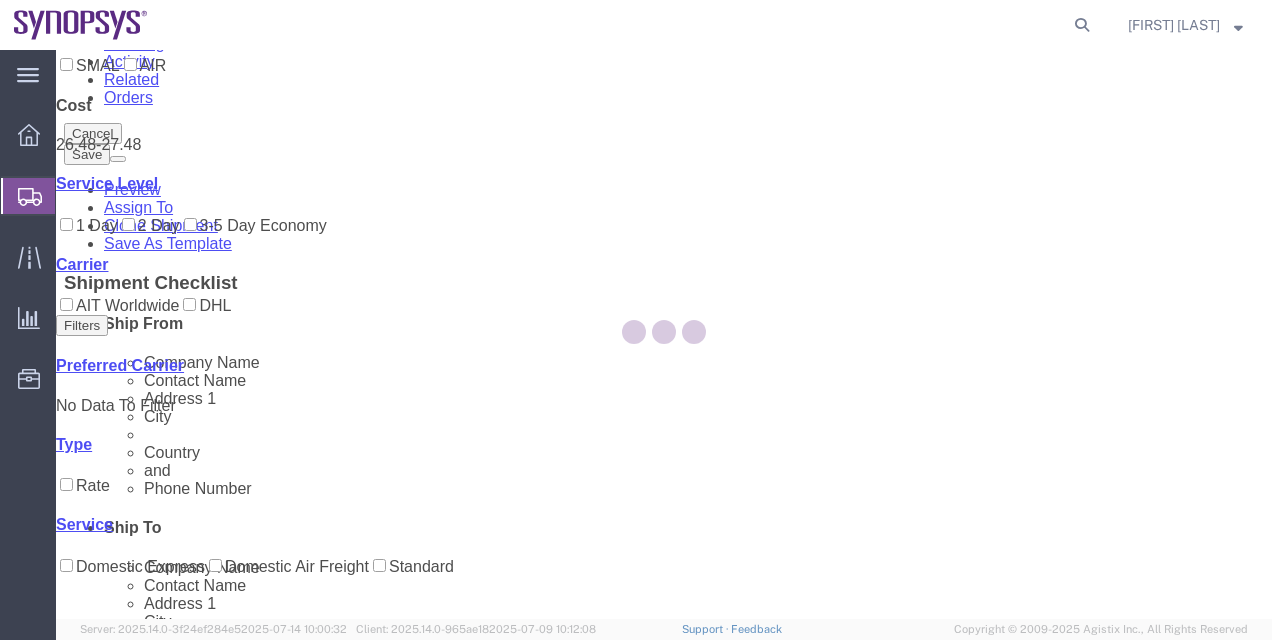 scroll, scrollTop: 0, scrollLeft: 0, axis: both 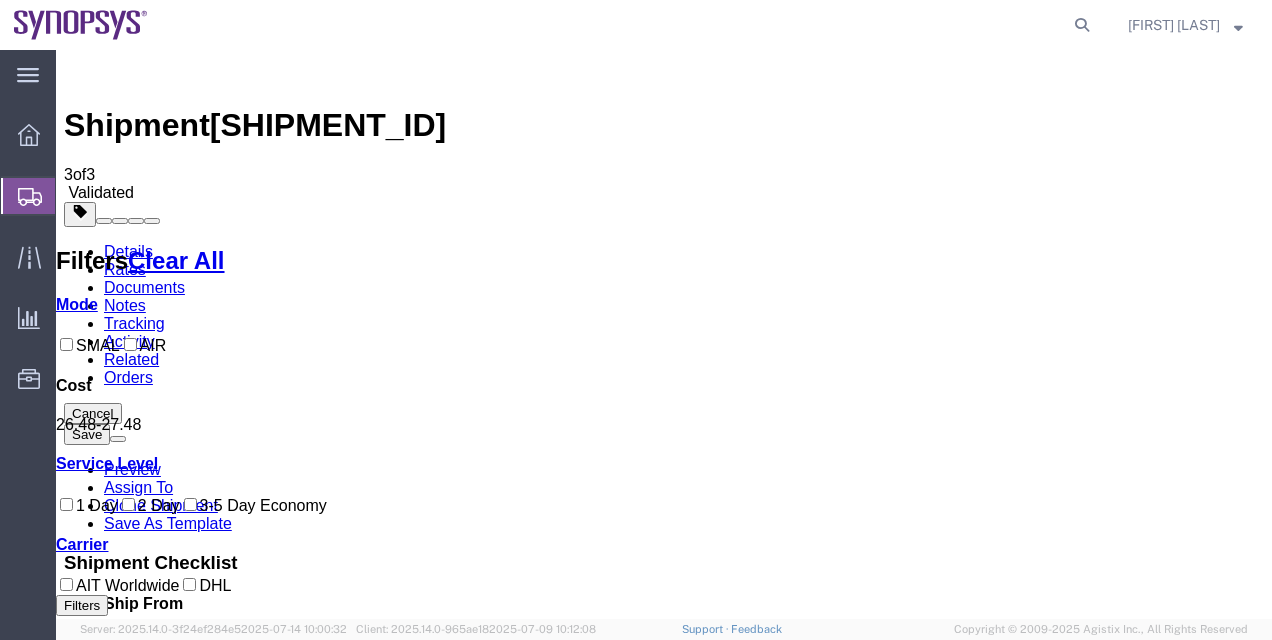 click on "Book" at bounding box center (983, 1612) 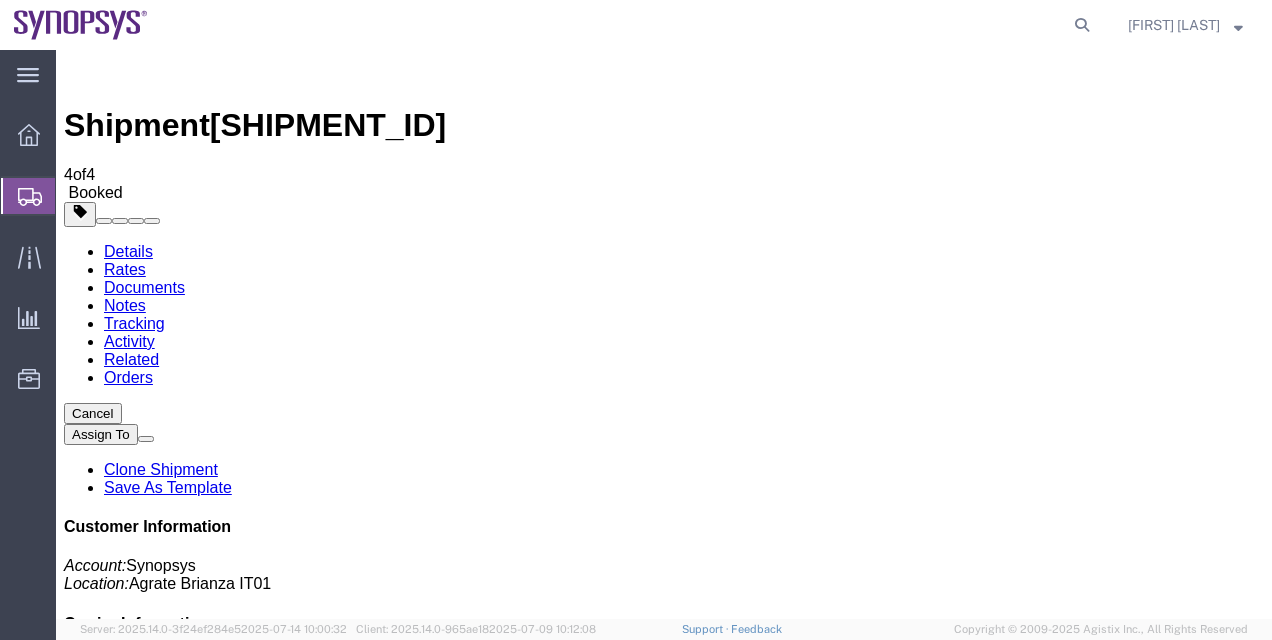 click at bounding box center [74, 1700] 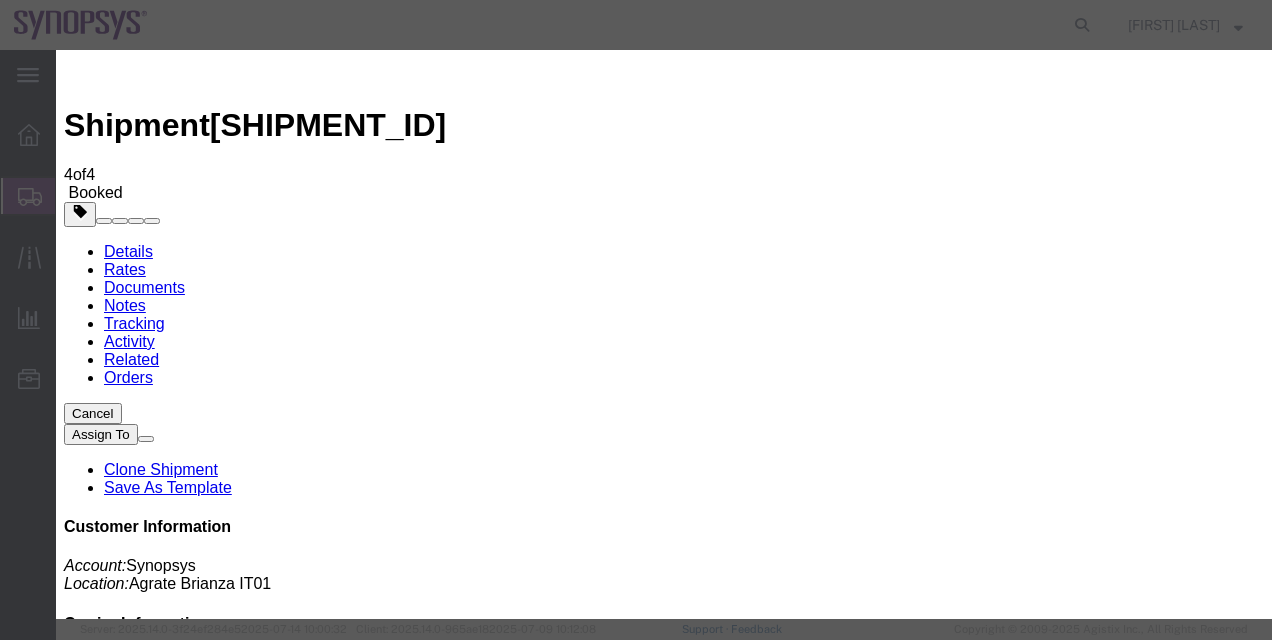 paste on "[EMAIL]" 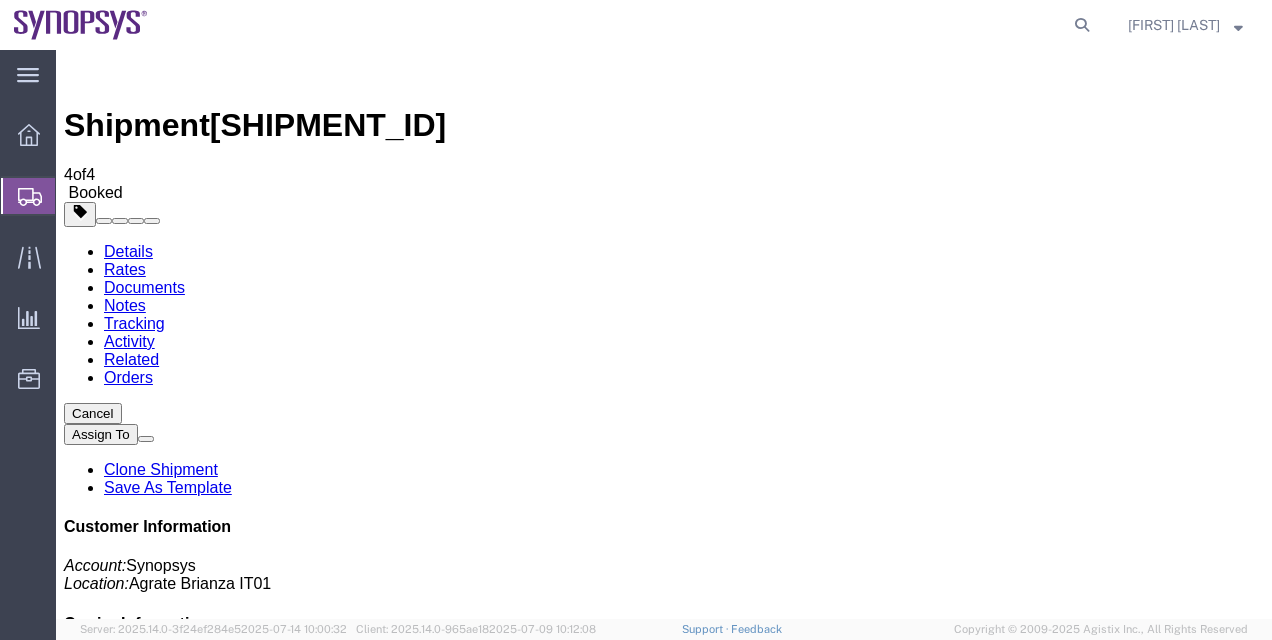click on "Details" at bounding box center (128, 251) 